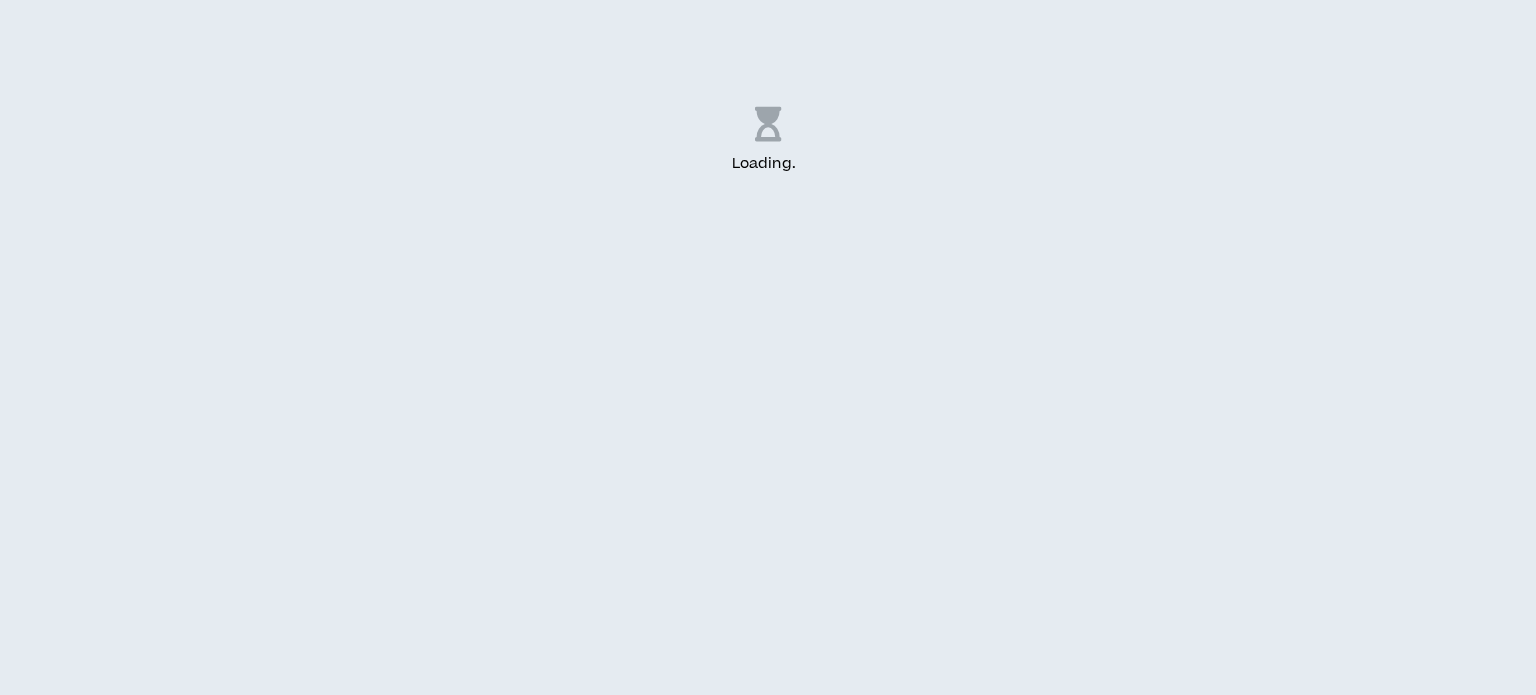scroll, scrollTop: 0, scrollLeft: 0, axis: both 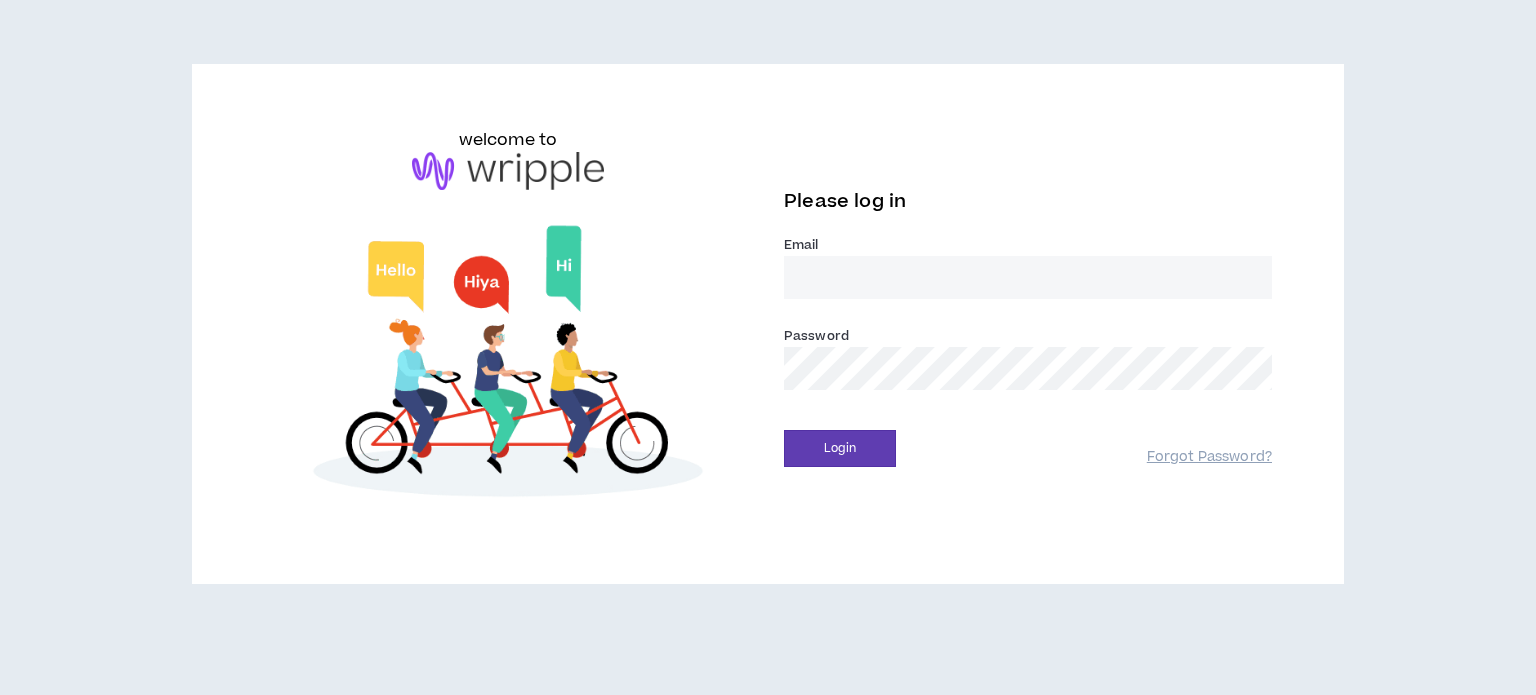click on "Email  *" at bounding box center (1028, 277) 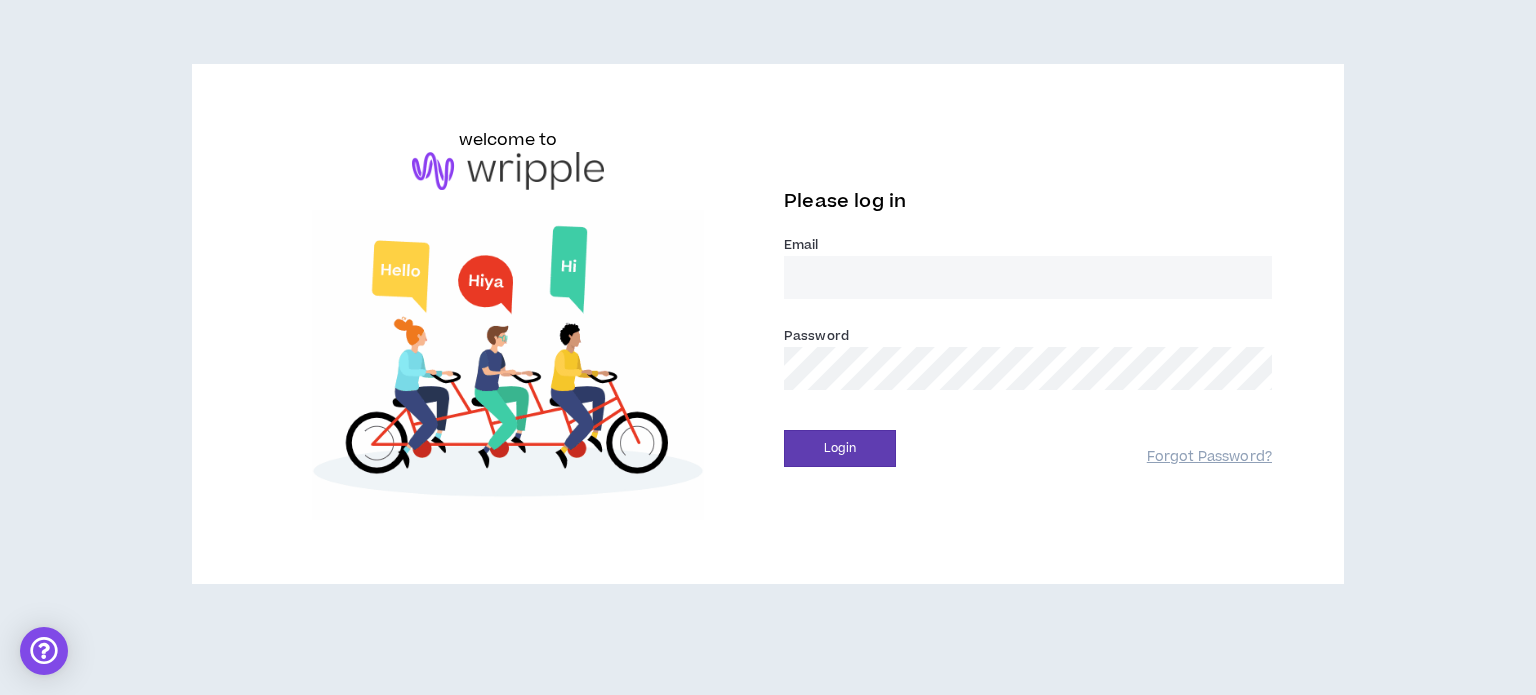 type on "[EMAIL_ADDRESS][DOMAIN_NAME]" 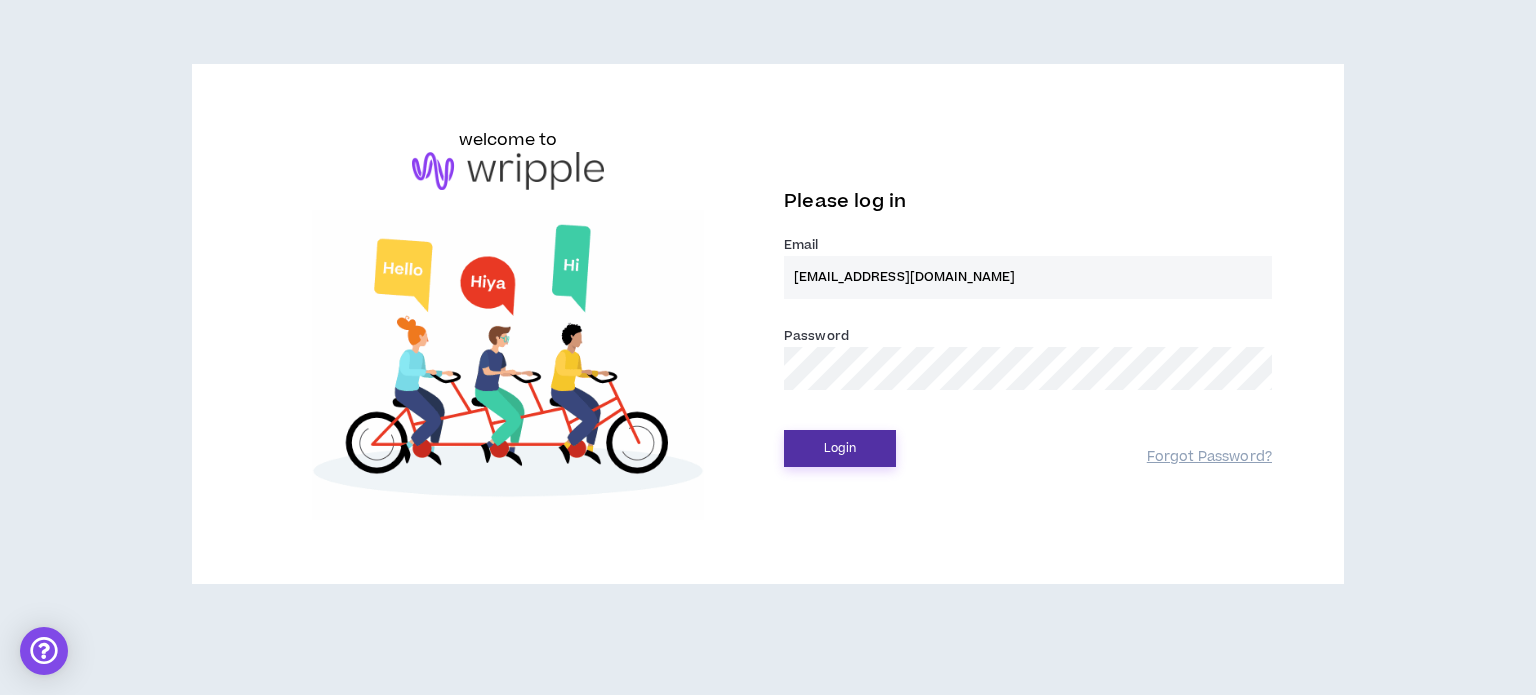 click on "Login" at bounding box center (840, 448) 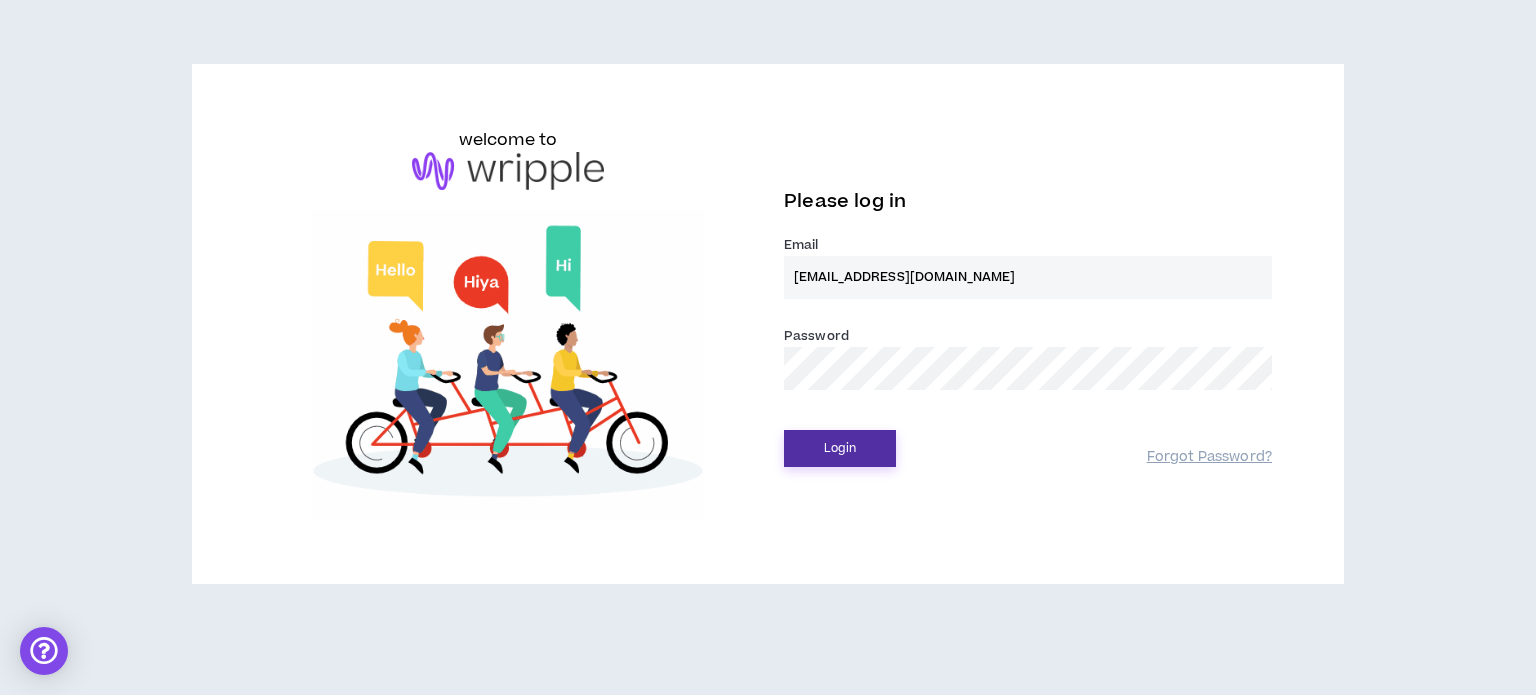 click on "Login" at bounding box center [840, 448] 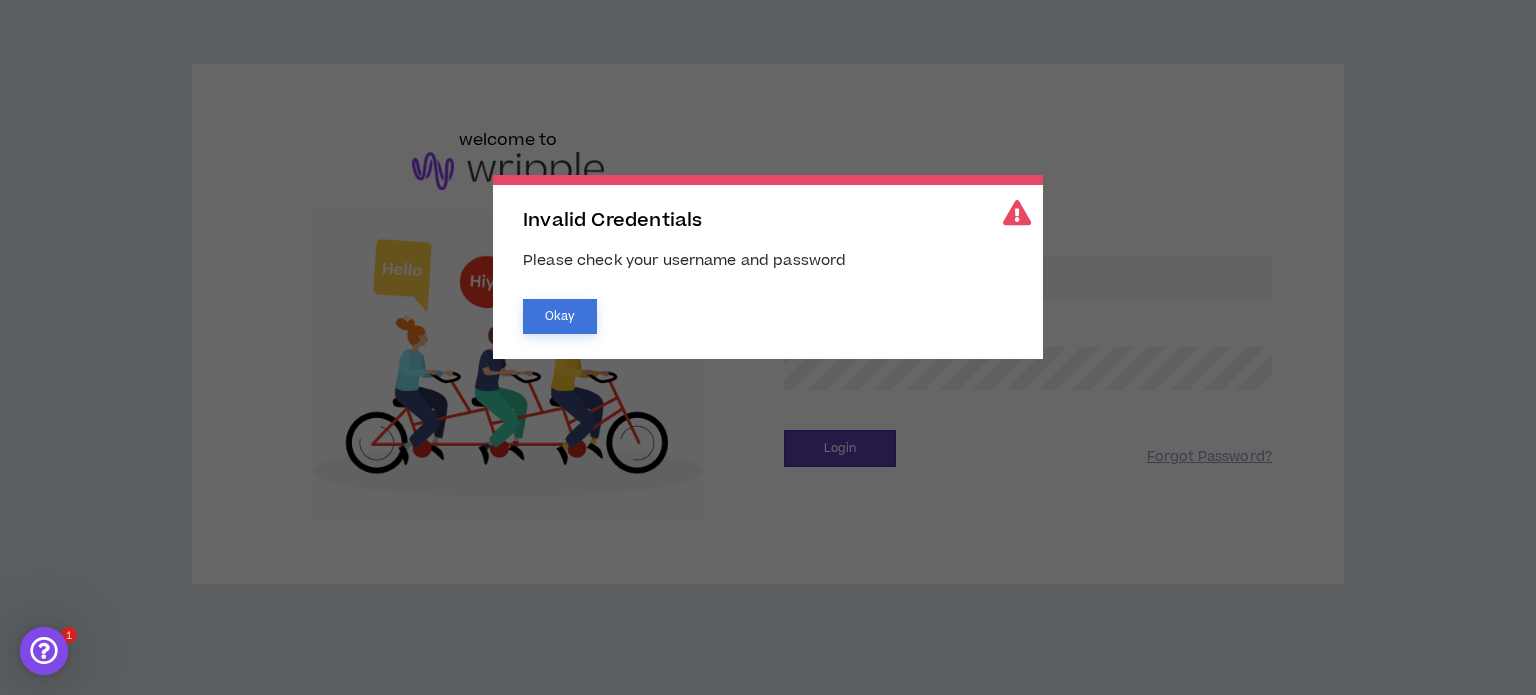 scroll, scrollTop: 0, scrollLeft: 0, axis: both 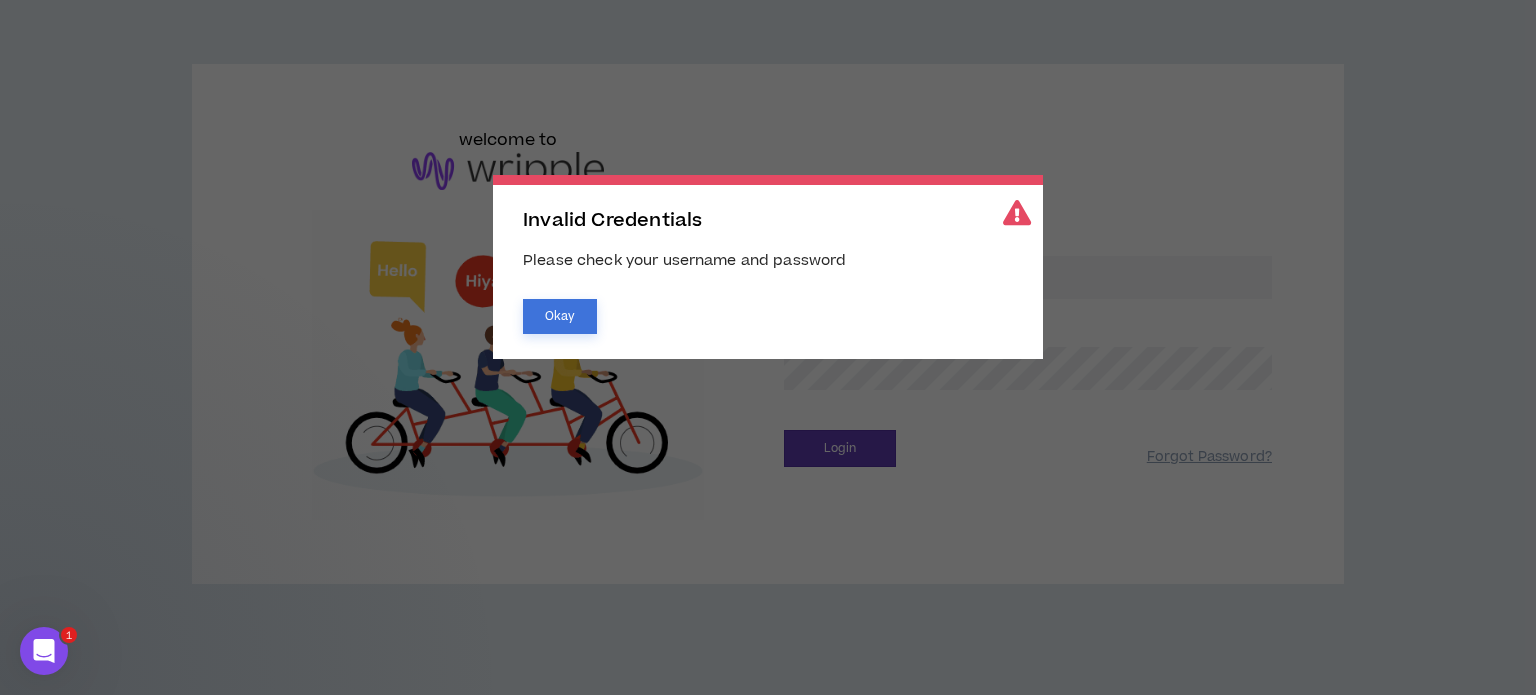click on "Okay" at bounding box center (560, 316) 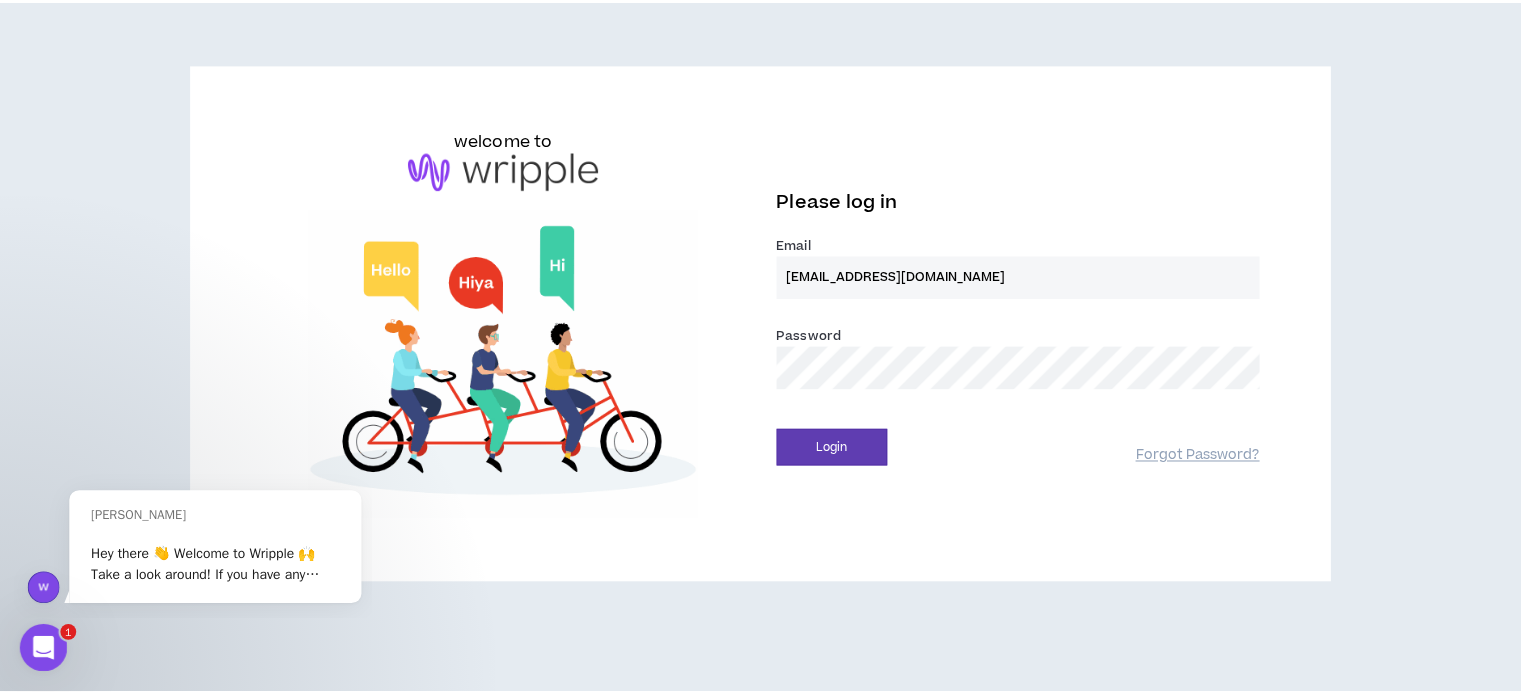 scroll, scrollTop: 0, scrollLeft: 0, axis: both 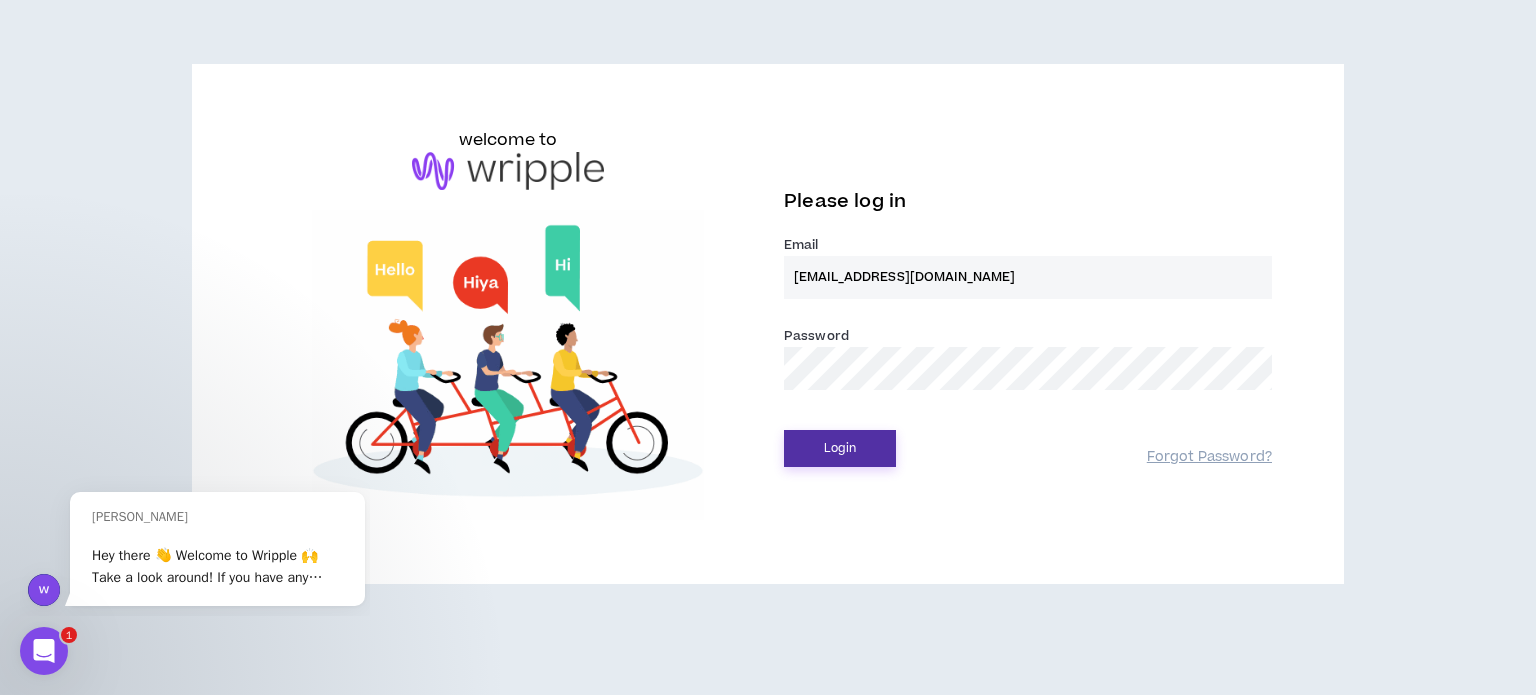 click on "Login" at bounding box center [840, 448] 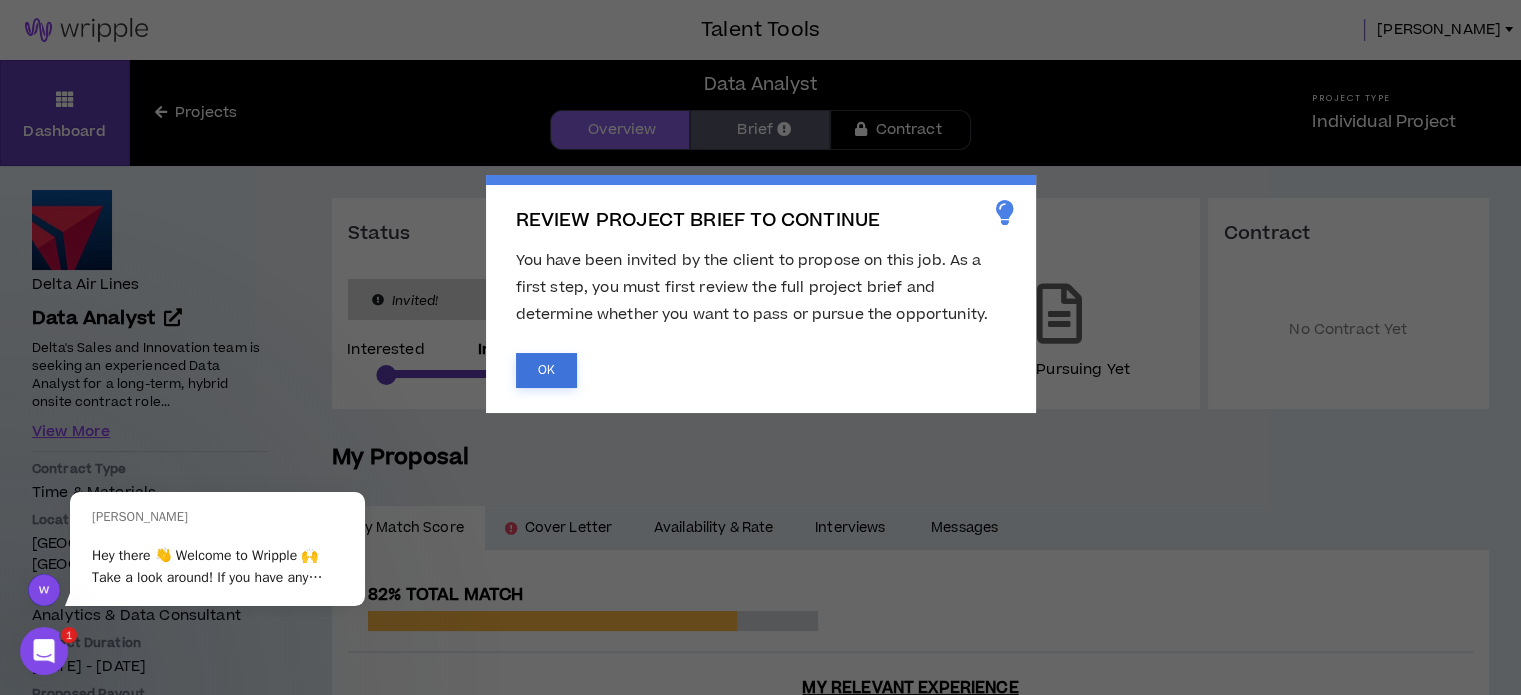 click on "OK" at bounding box center [546, 370] 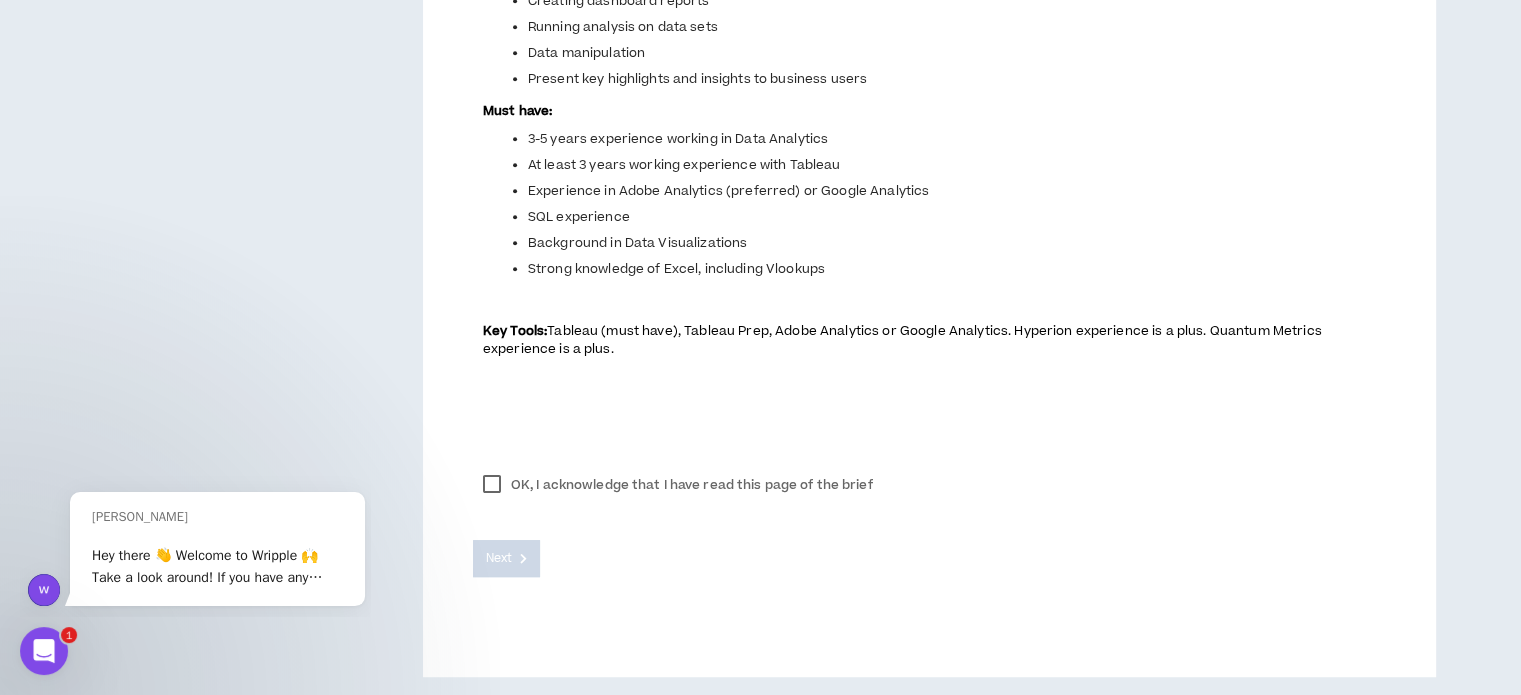 scroll, scrollTop: 1012, scrollLeft: 0, axis: vertical 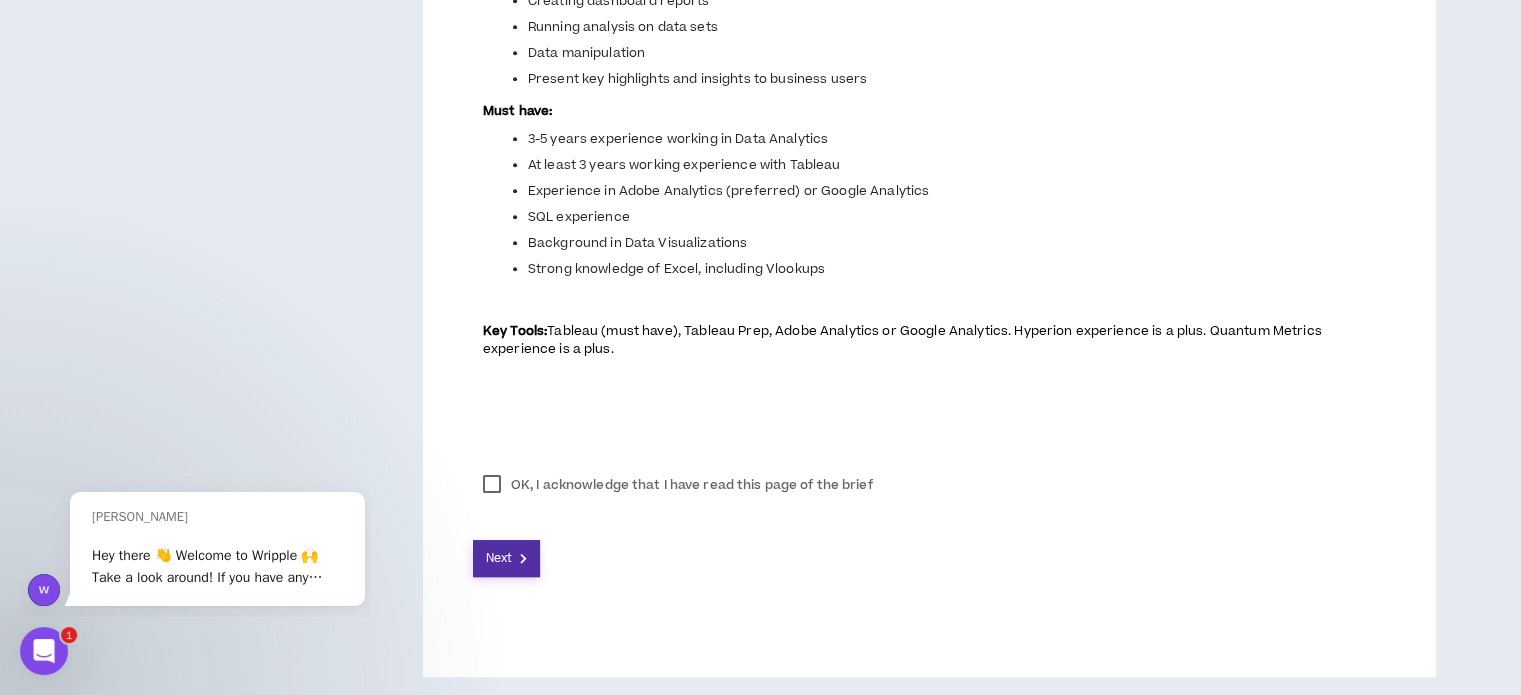 click on "Next" at bounding box center (507, 558) 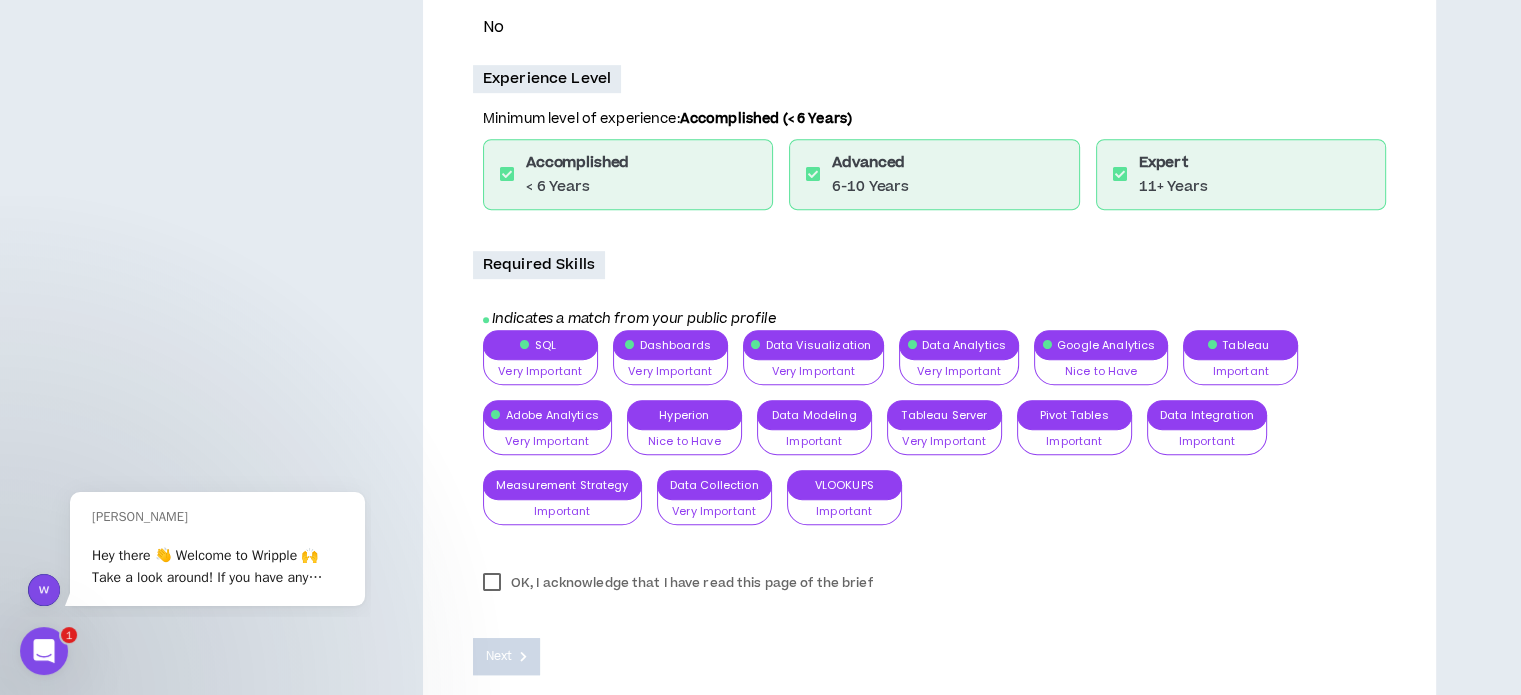 scroll, scrollTop: 1173, scrollLeft: 0, axis: vertical 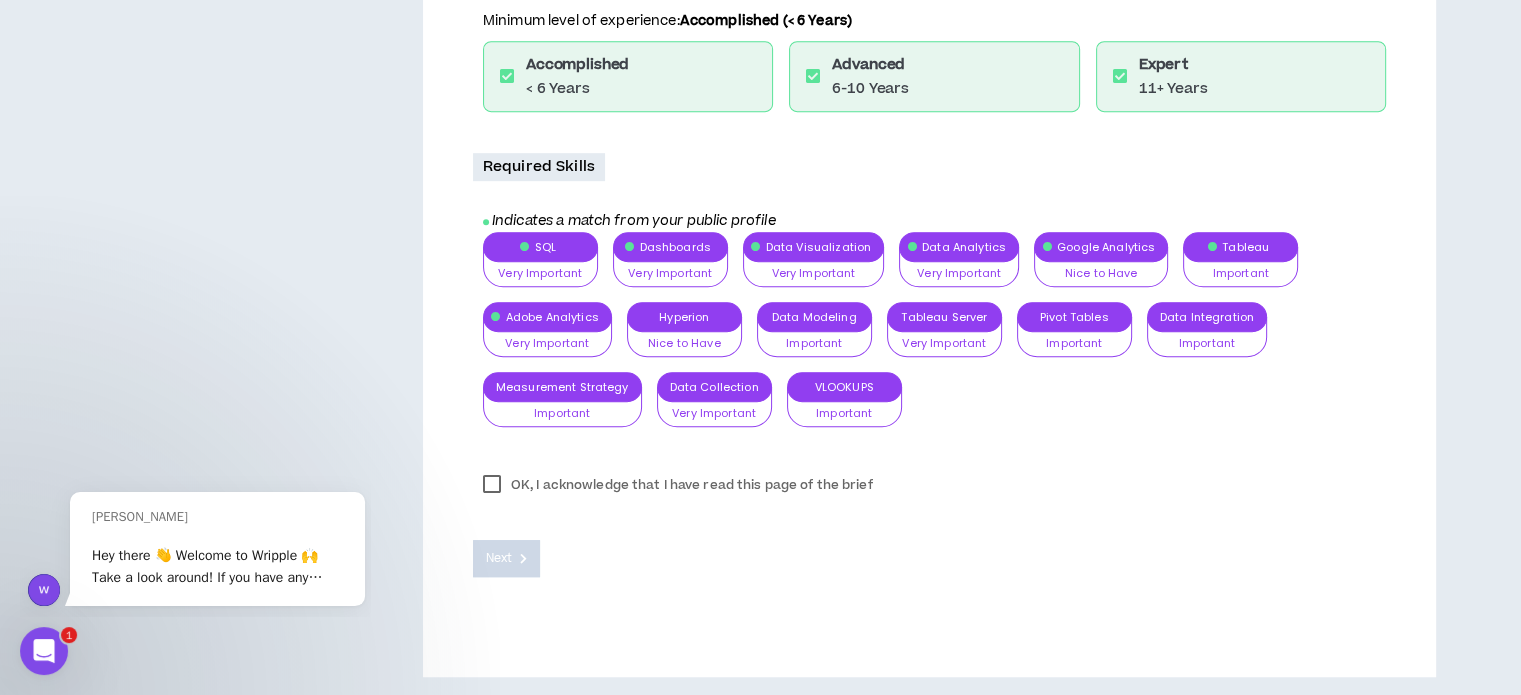 click on "OK, I acknowledge that I have read this page of the brief" at bounding box center [678, 485] 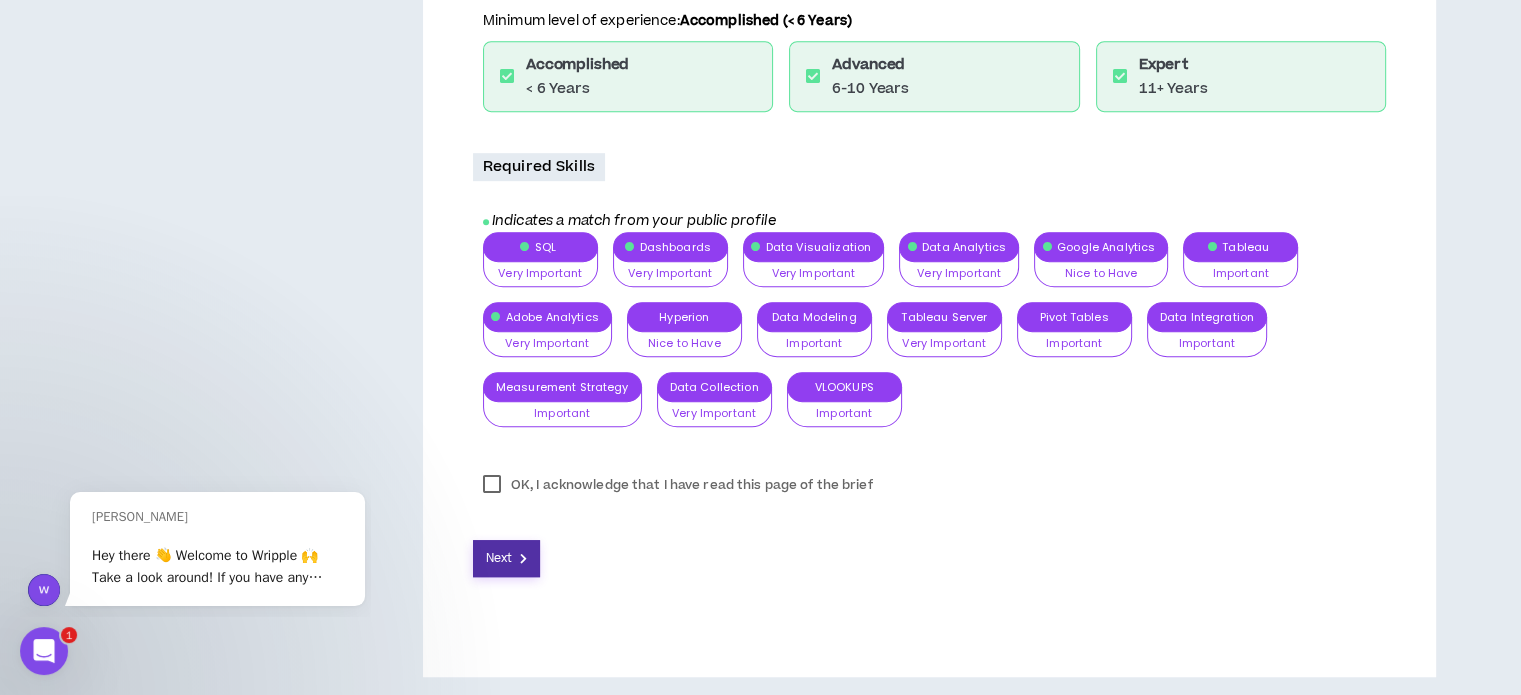 click on "Next" at bounding box center [499, 558] 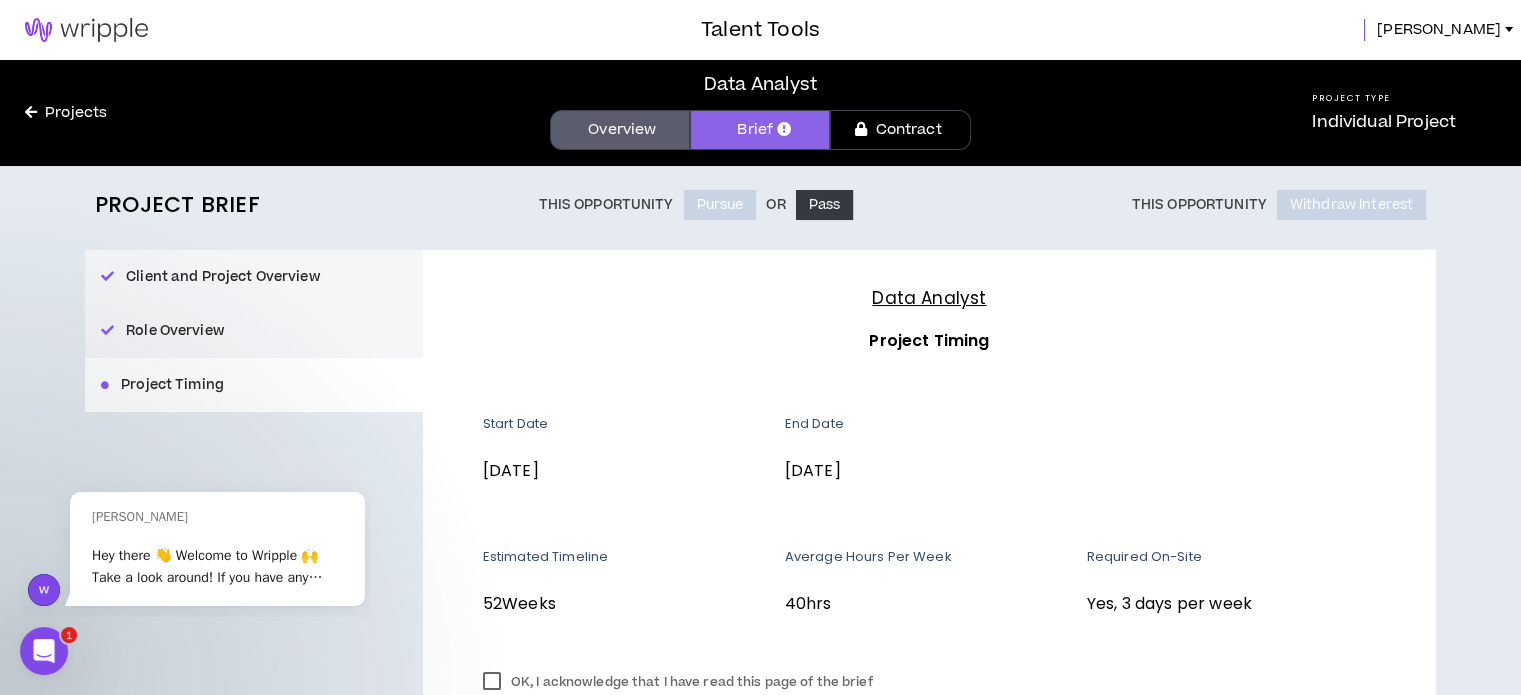 scroll, scrollTop: 152, scrollLeft: 0, axis: vertical 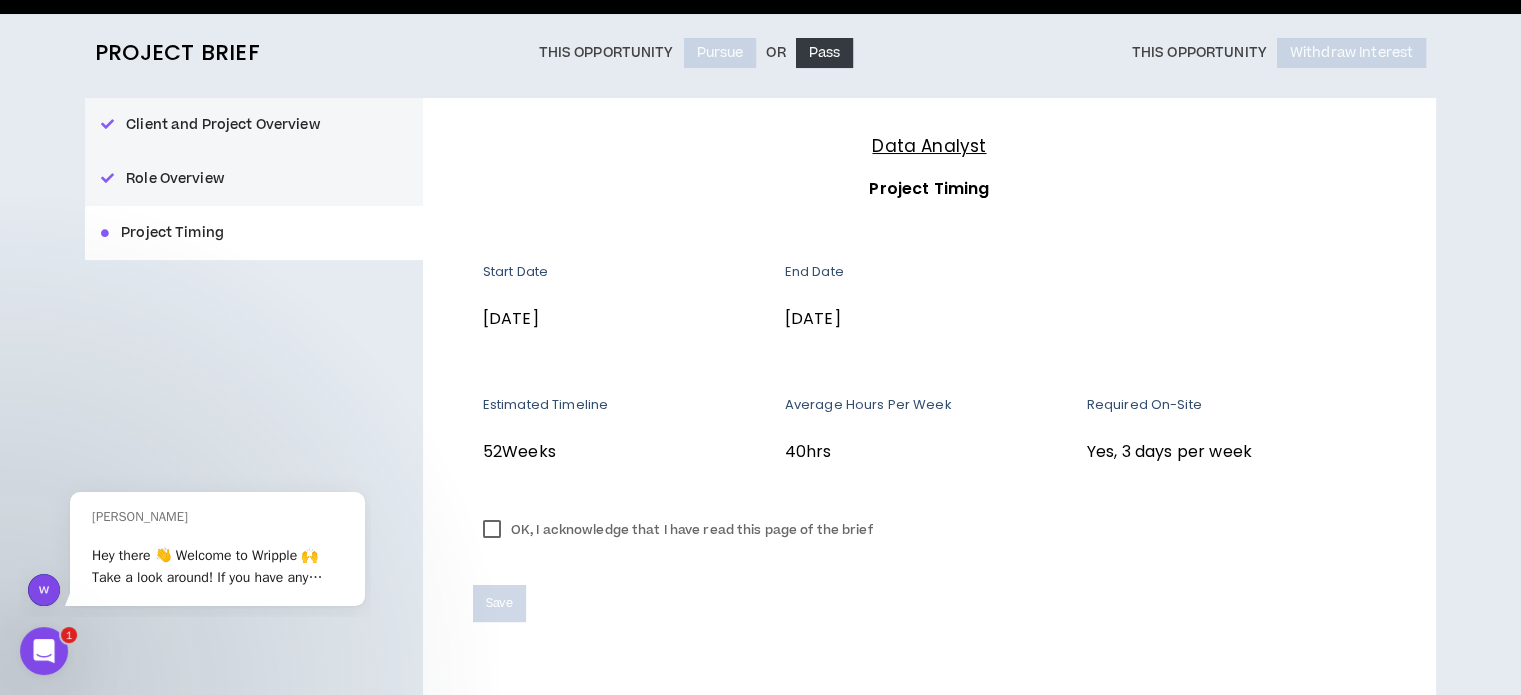 click on "OK, I acknowledge that I have read this page of the brief" at bounding box center (678, 530) 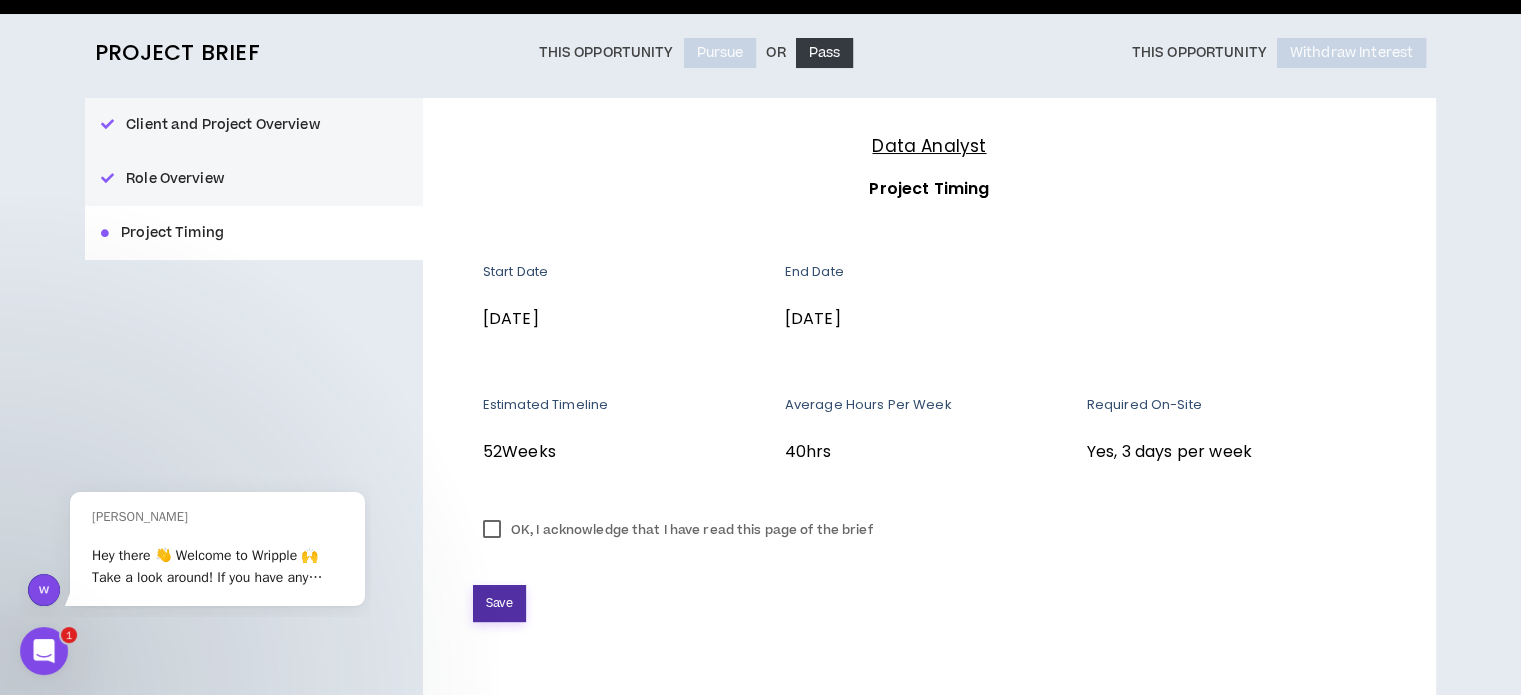 click on "Save" at bounding box center [499, 603] 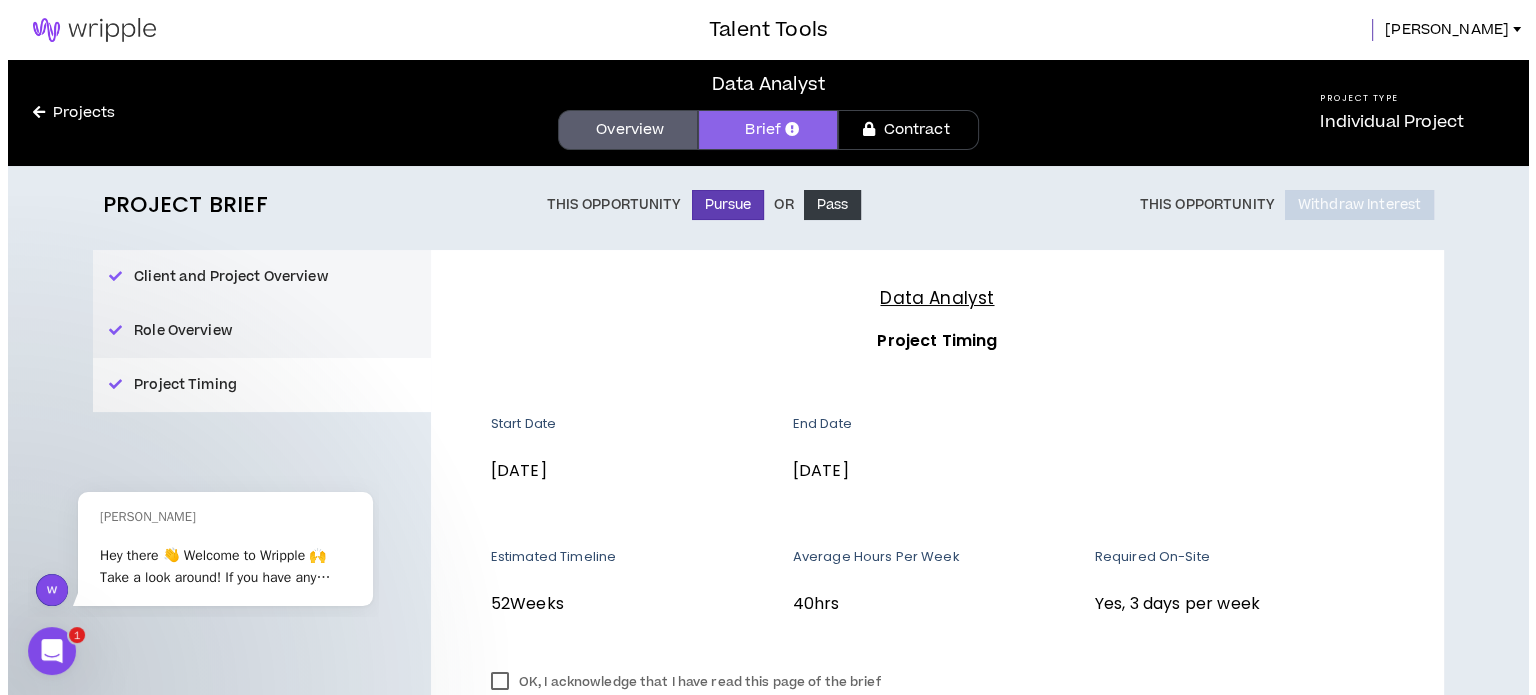 scroll, scrollTop: 0, scrollLeft: 0, axis: both 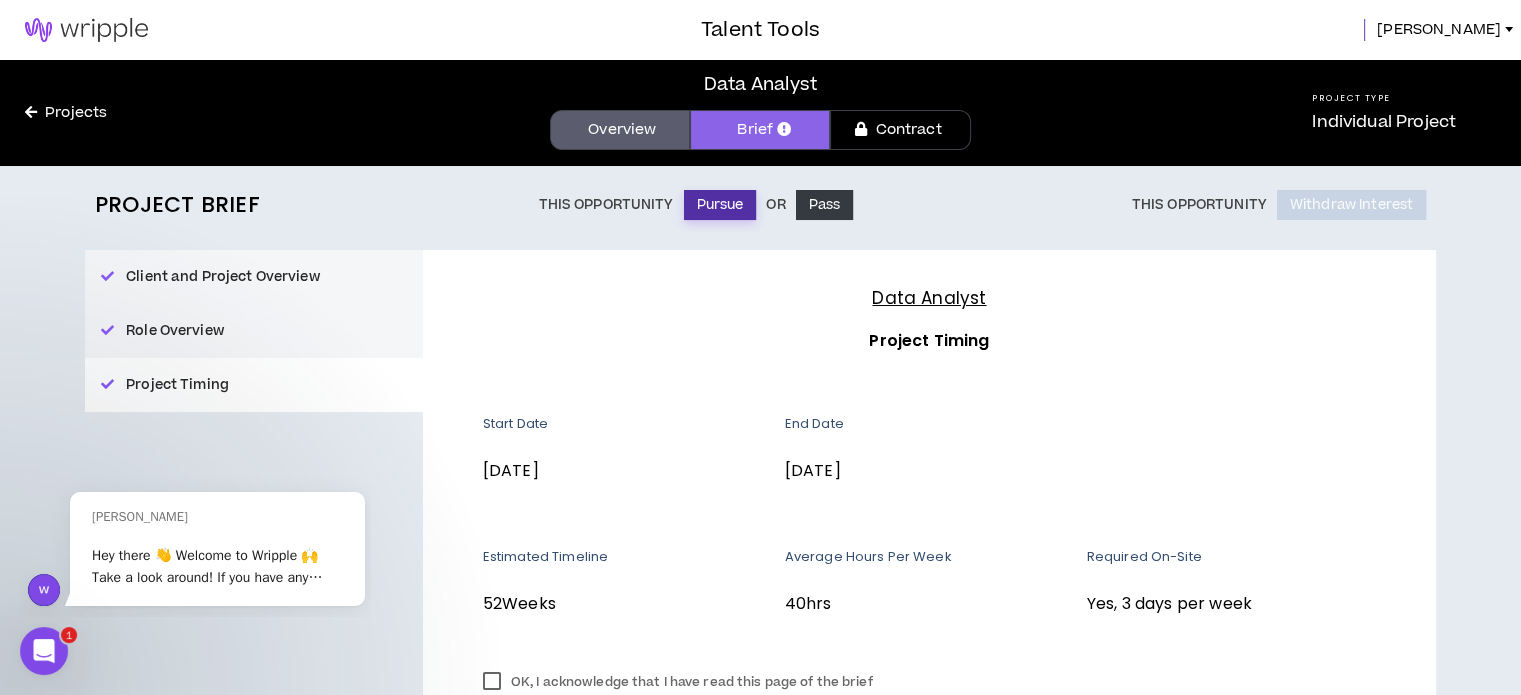 click on "Pursue" at bounding box center [720, 205] 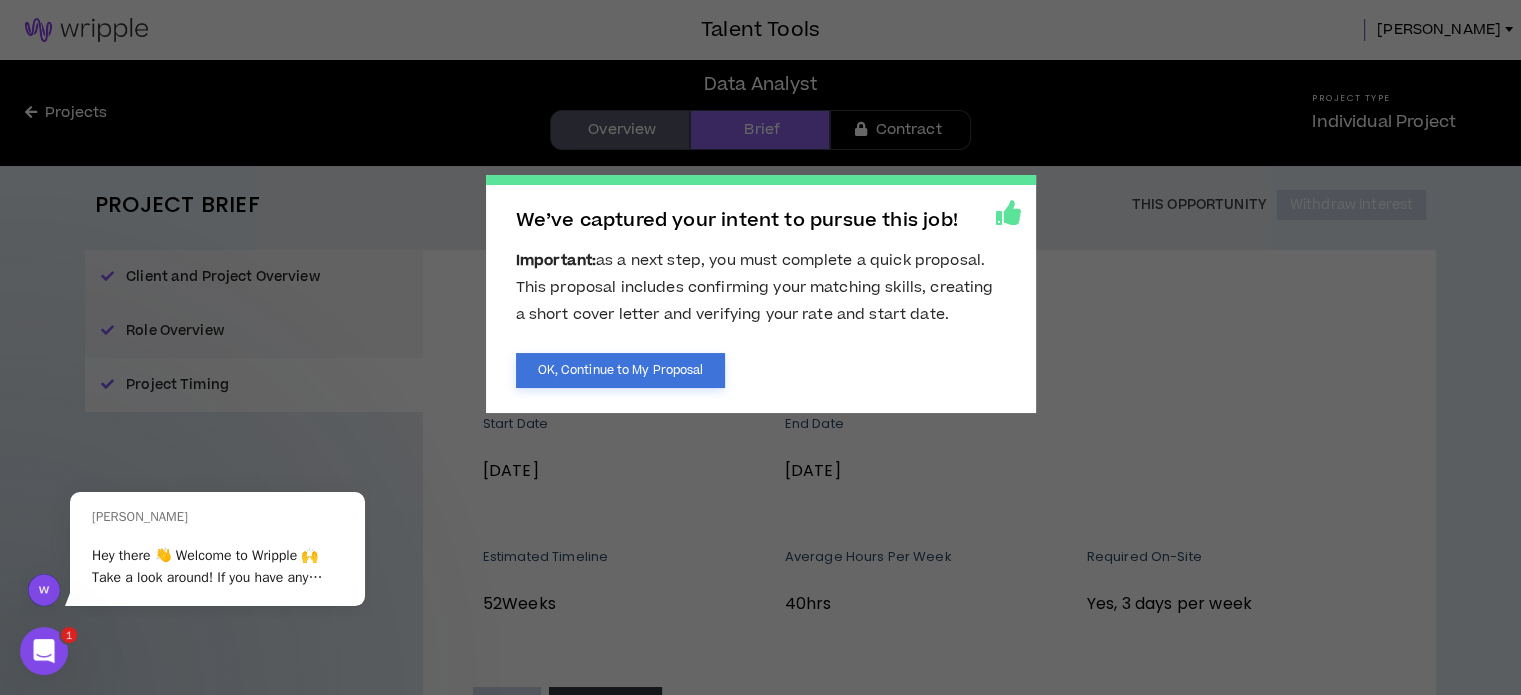 click on "OK, Continue to My Proposal" at bounding box center (621, 370) 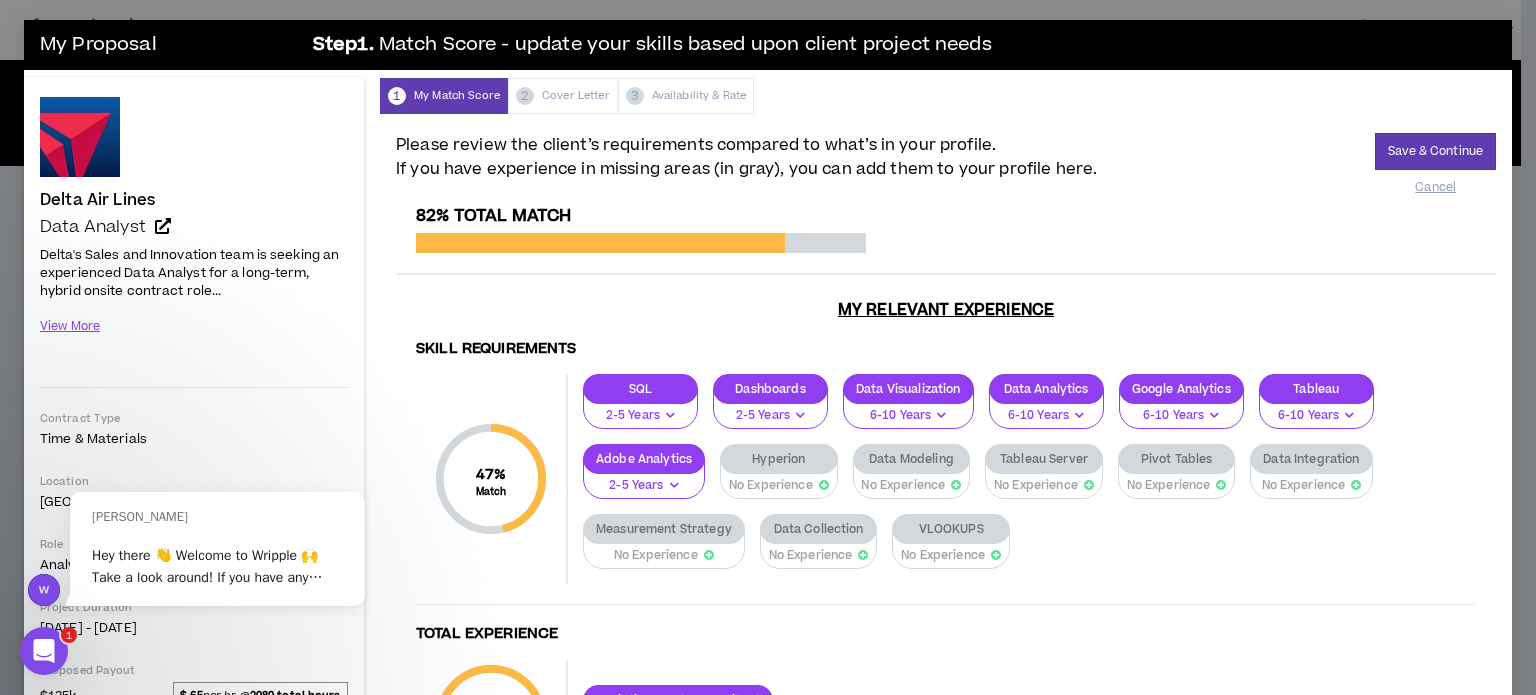 click on "Pivot Tables" at bounding box center [1177, 459] 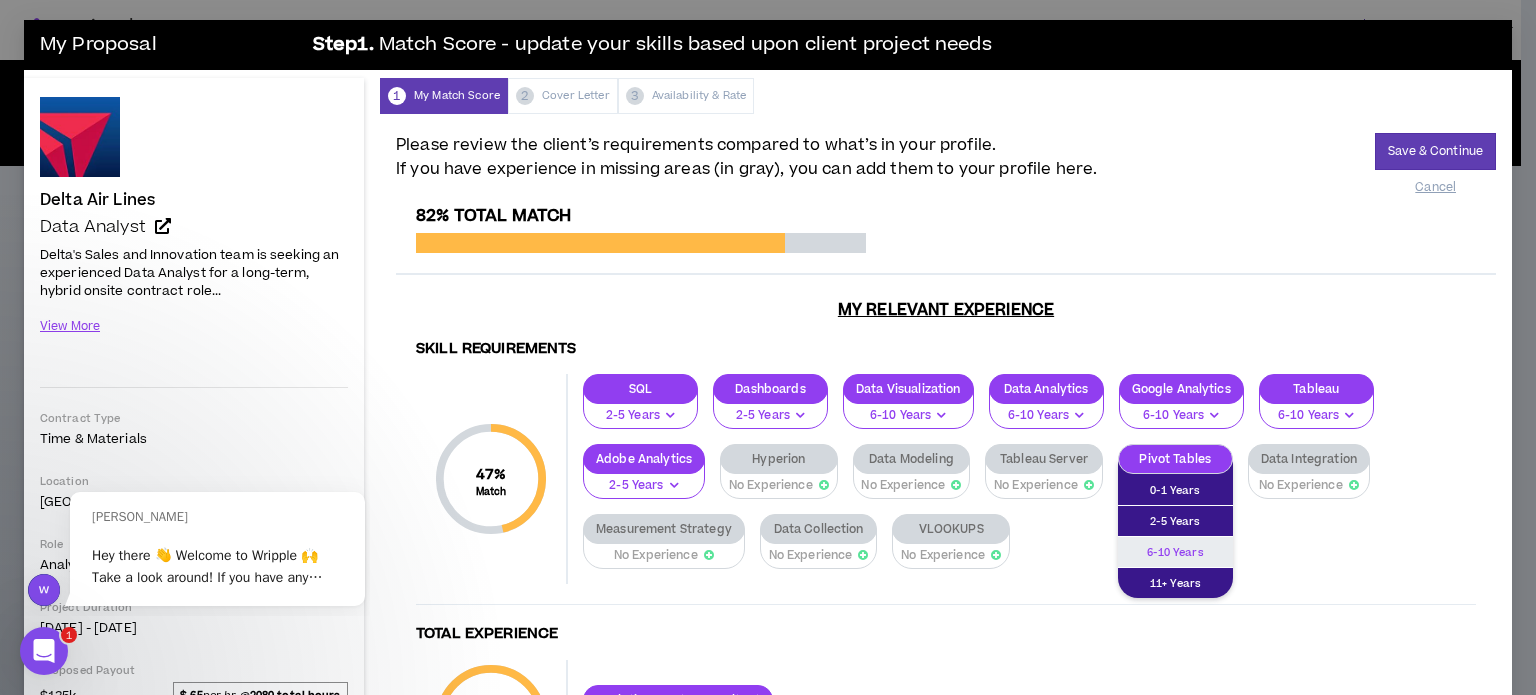 click on "6-10 Years" at bounding box center (1175, 552) 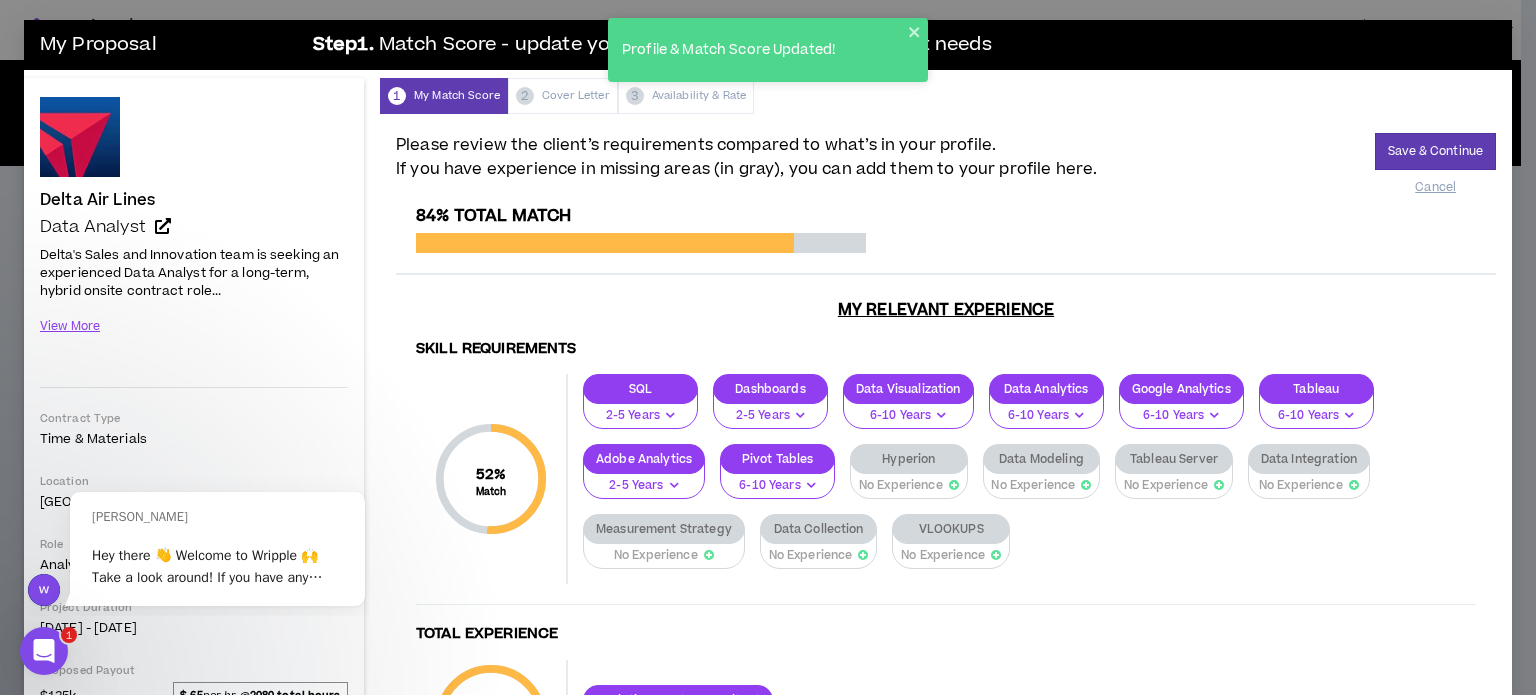 click on "VLOOKUPS" at bounding box center [951, 529] 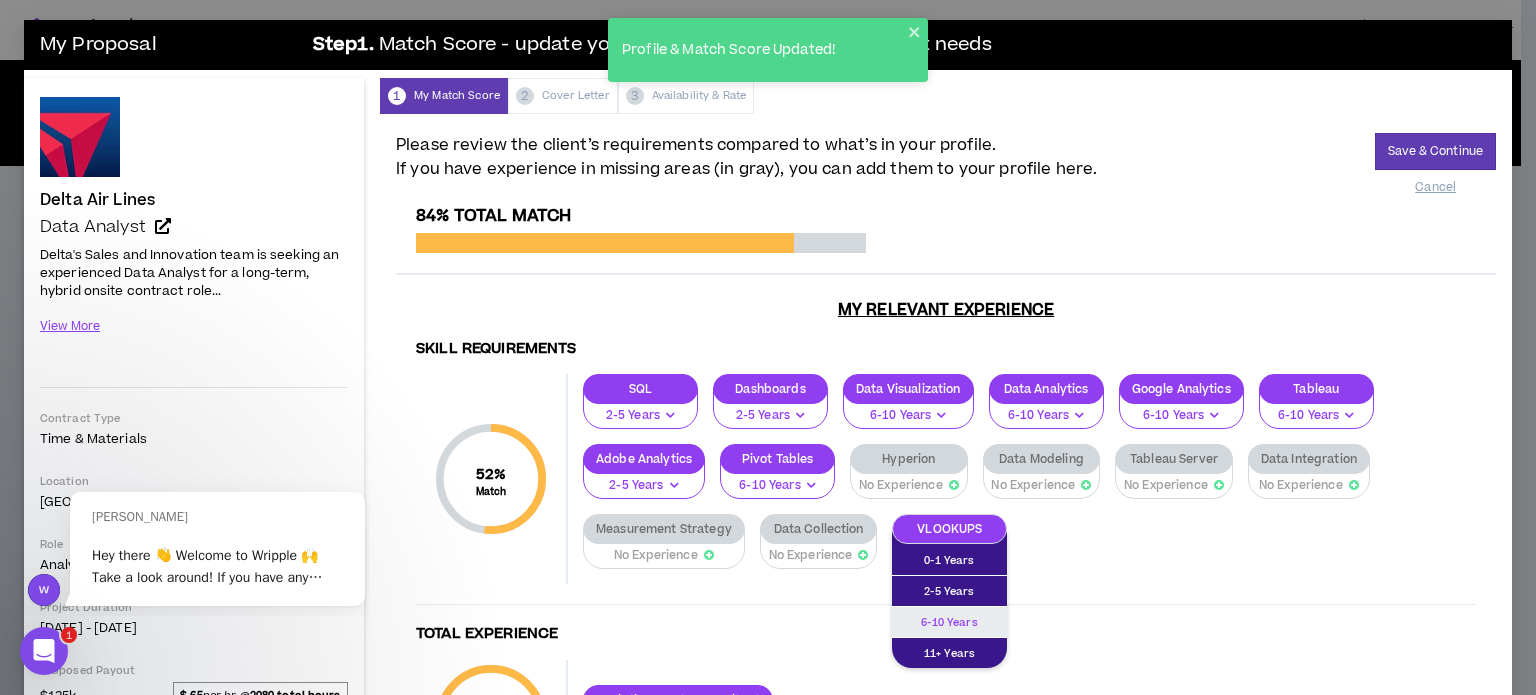 click on "6-10 Years" at bounding box center [949, 622] 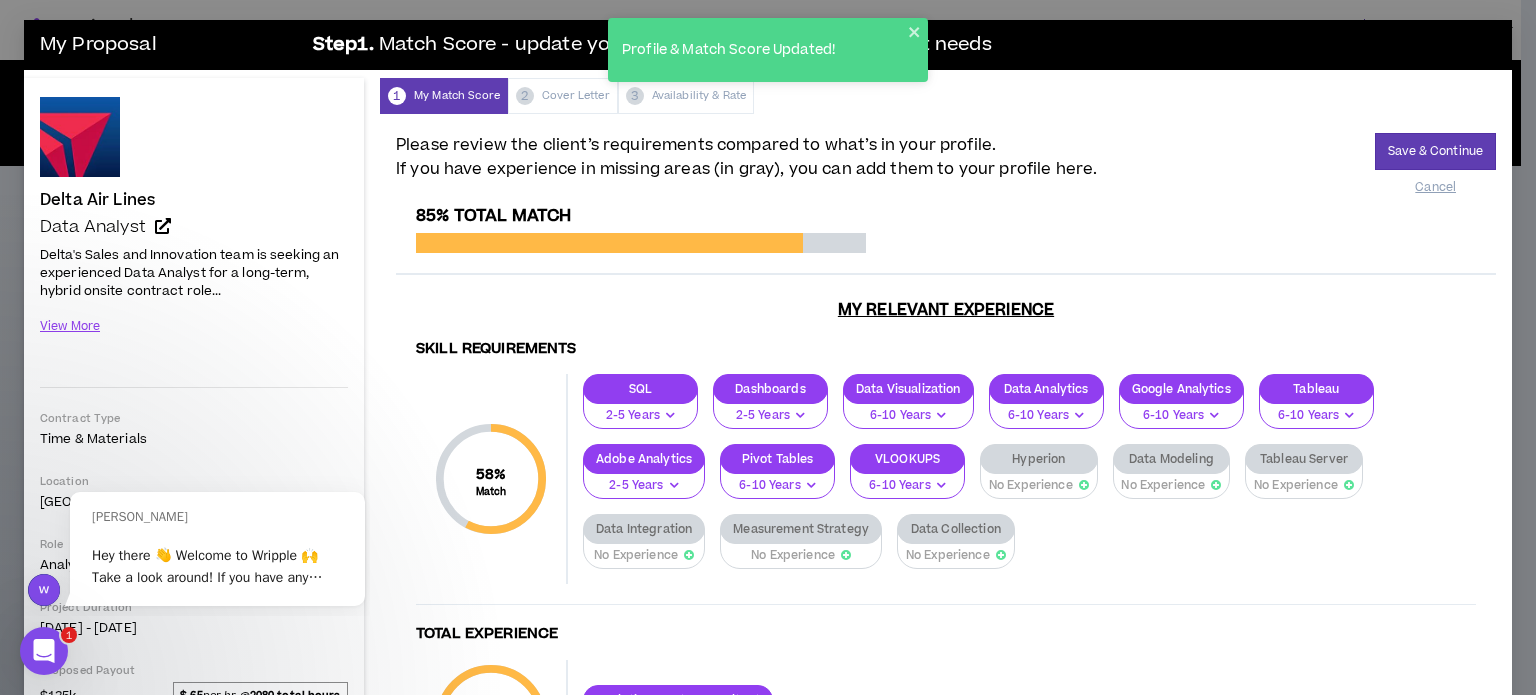 click on "Tableau Server" at bounding box center [1304, 459] 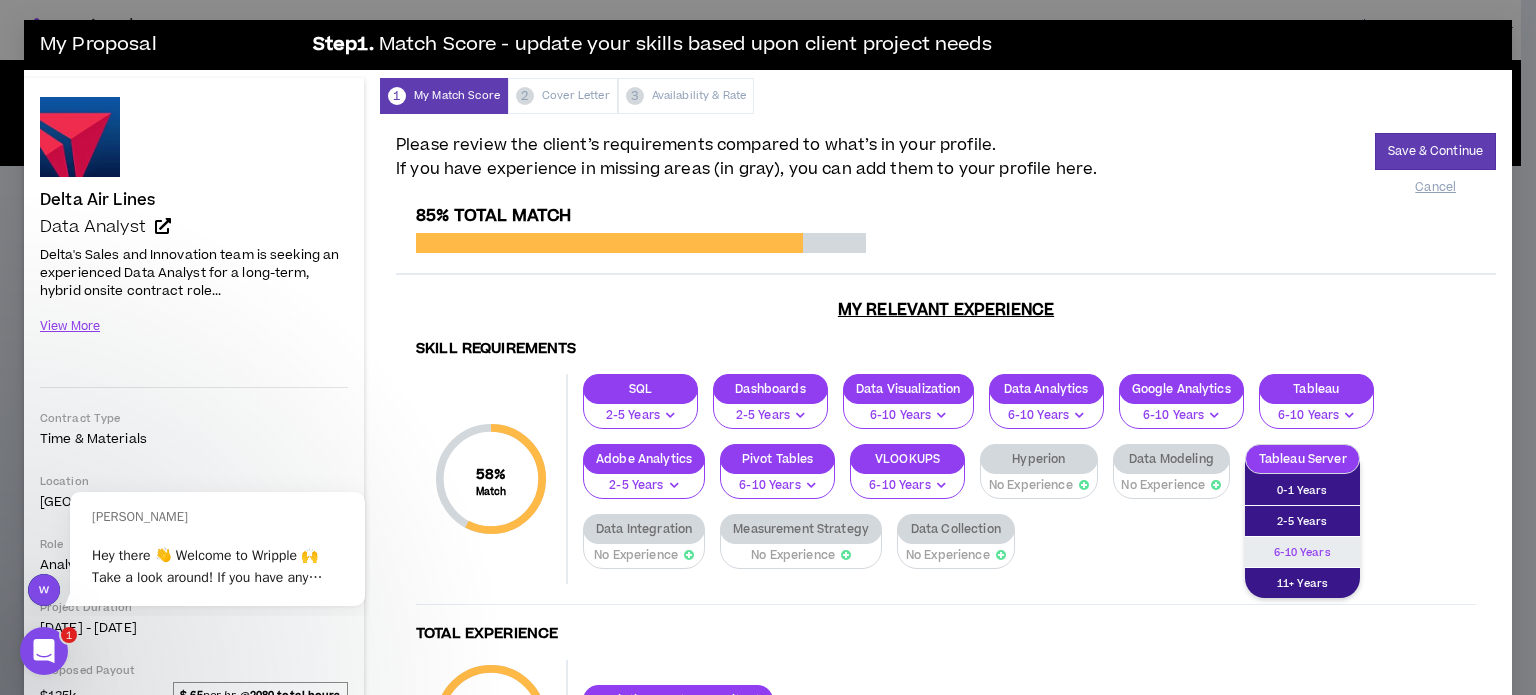 click on "6-10 Years" at bounding box center (1302, 552) 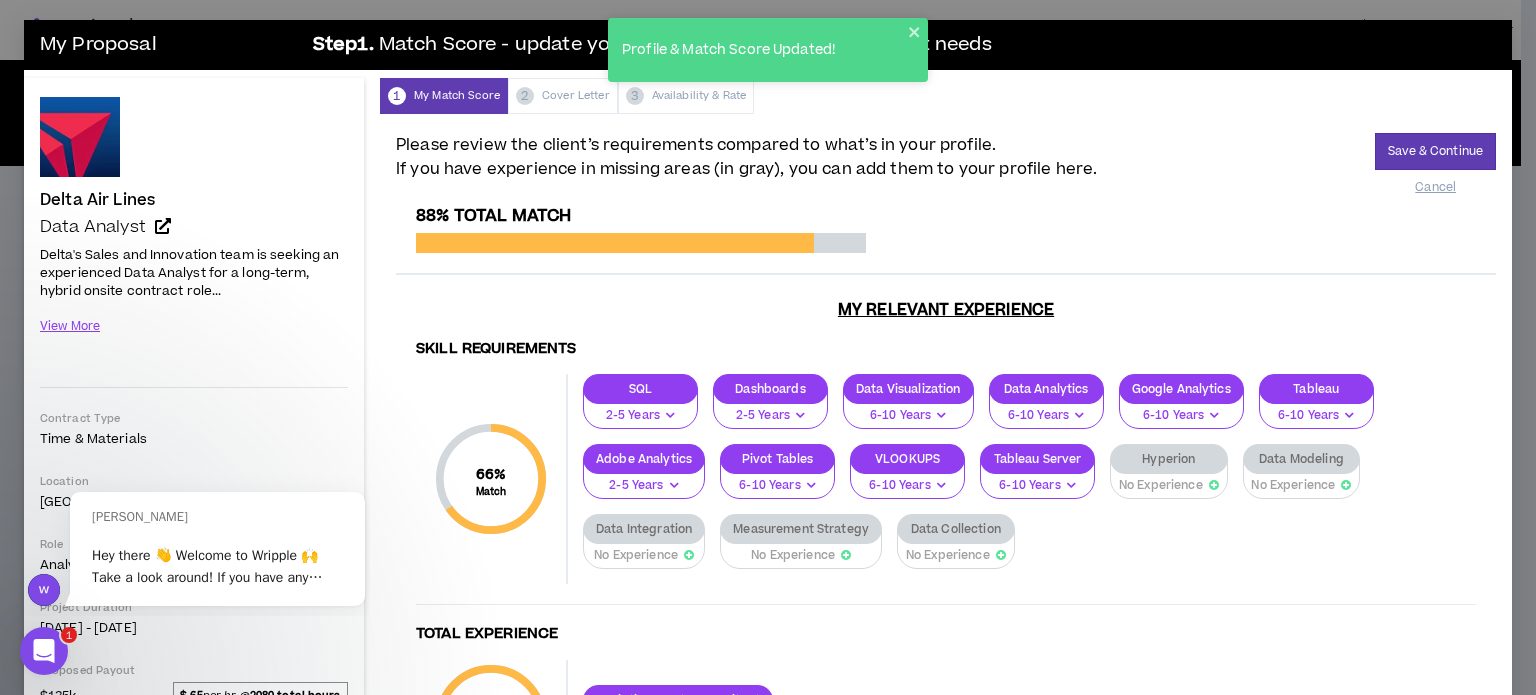 click on "Data Integration" at bounding box center (644, 529) 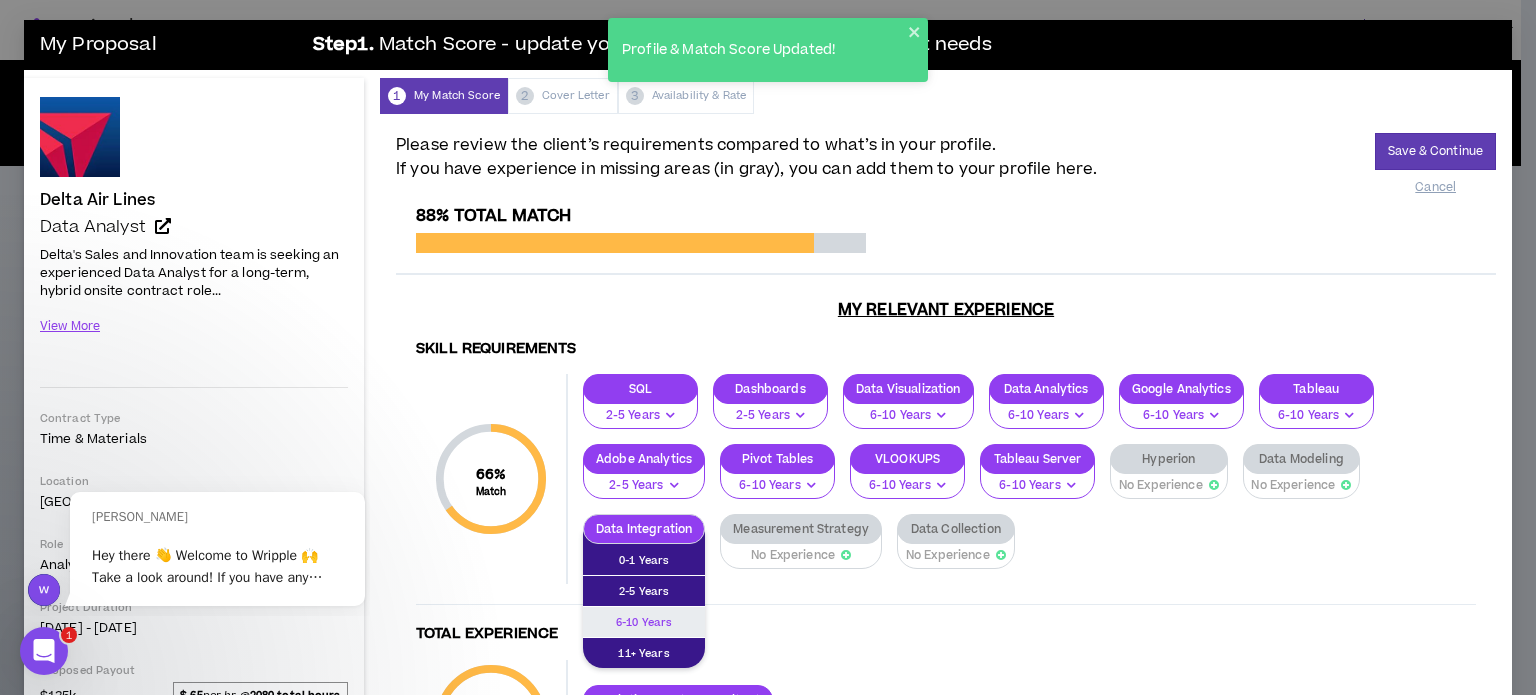 click on "6-10 Years" at bounding box center (644, 622) 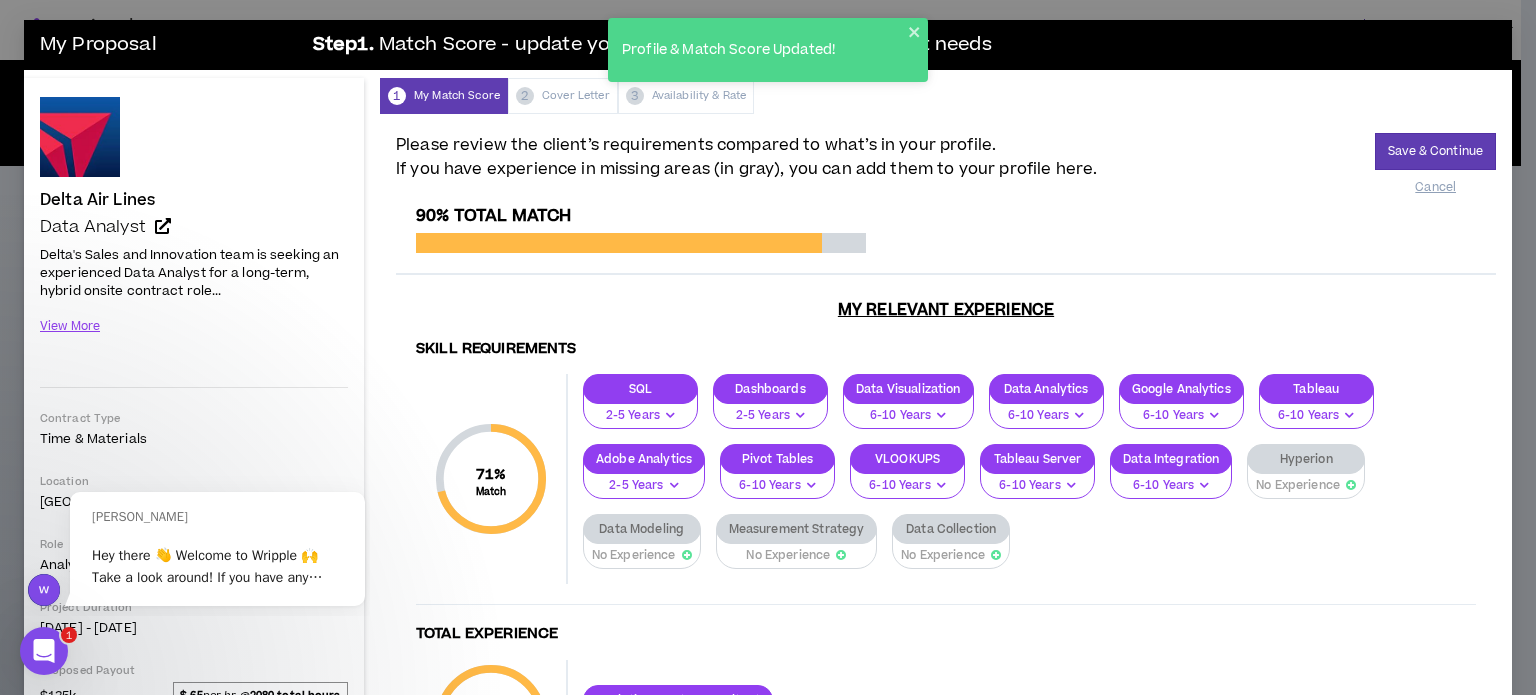 click on "Data Modeling" at bounding box center (641, 529) 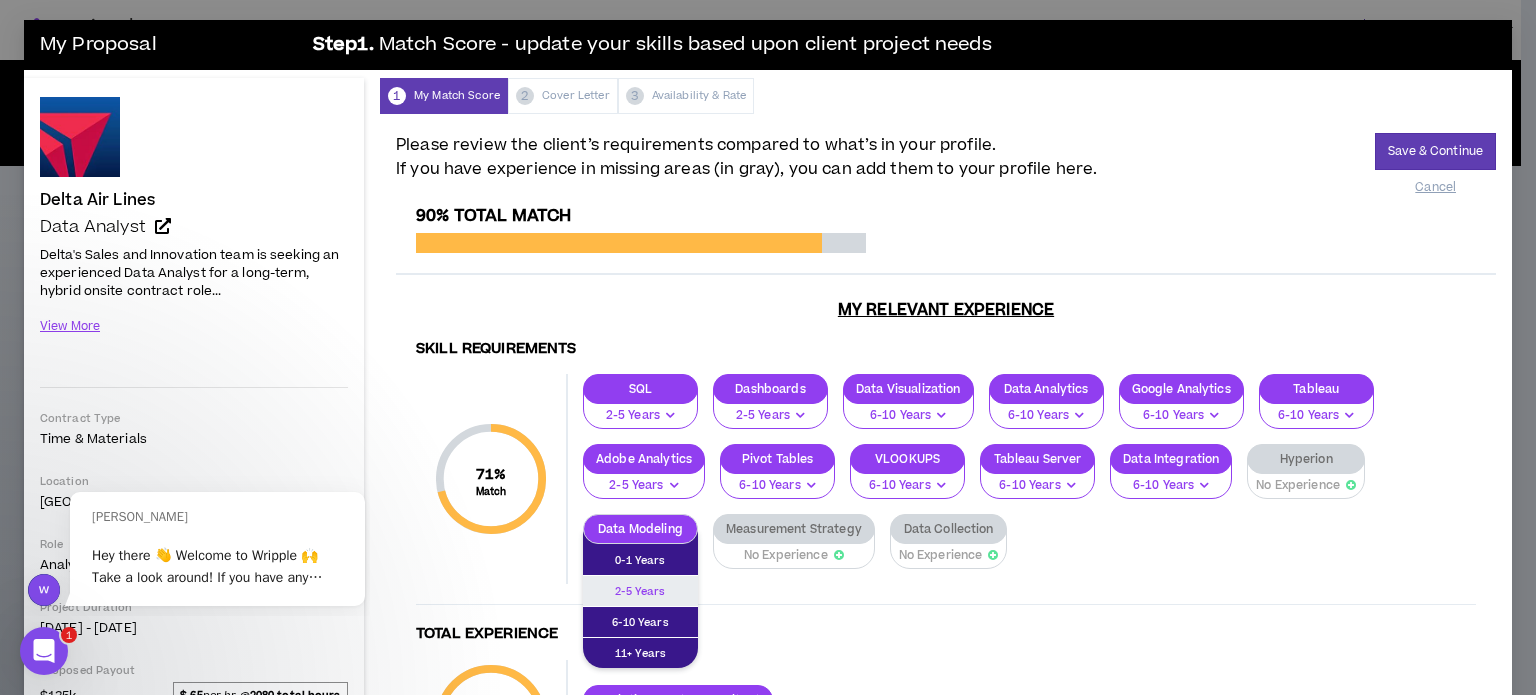click on "2-5 Years" at bounding box center (640, 591) 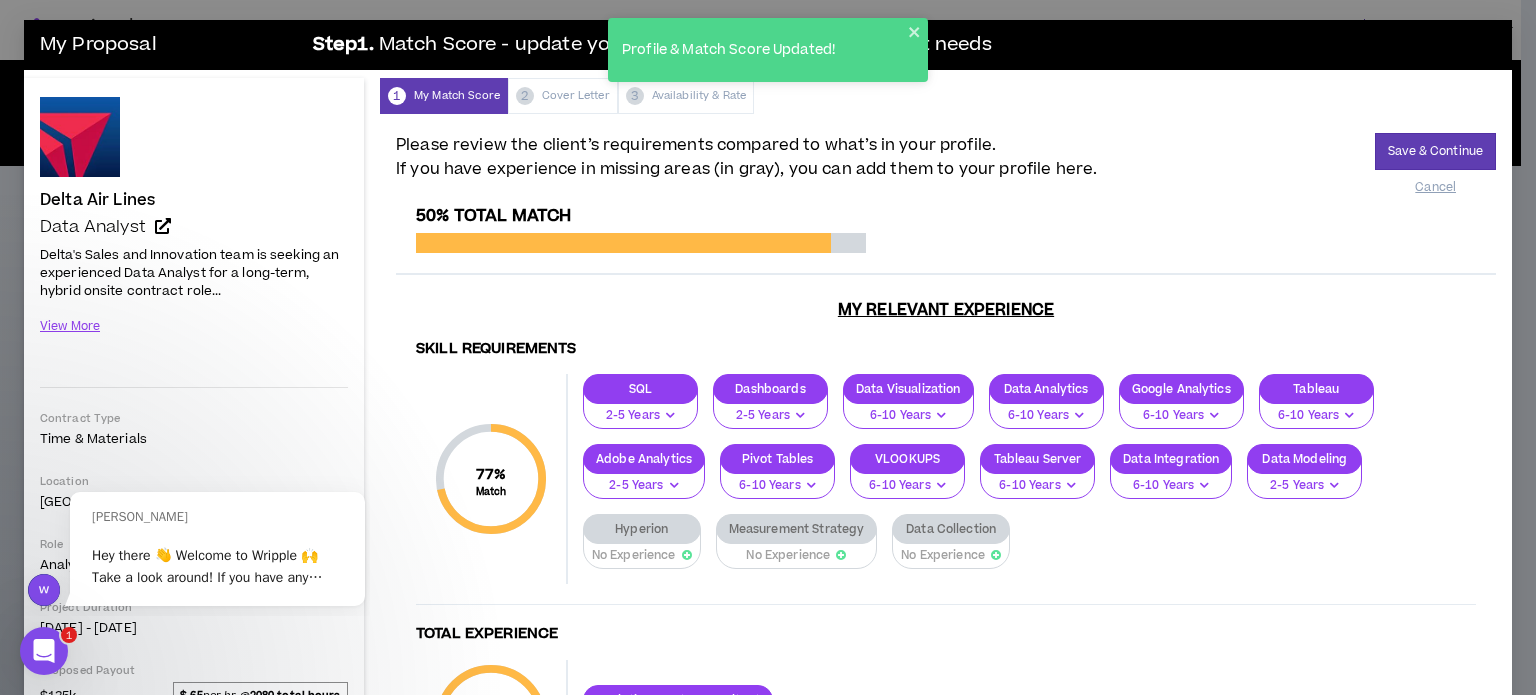 click on "Measurement Strategy" at bounding box center [797, 529] 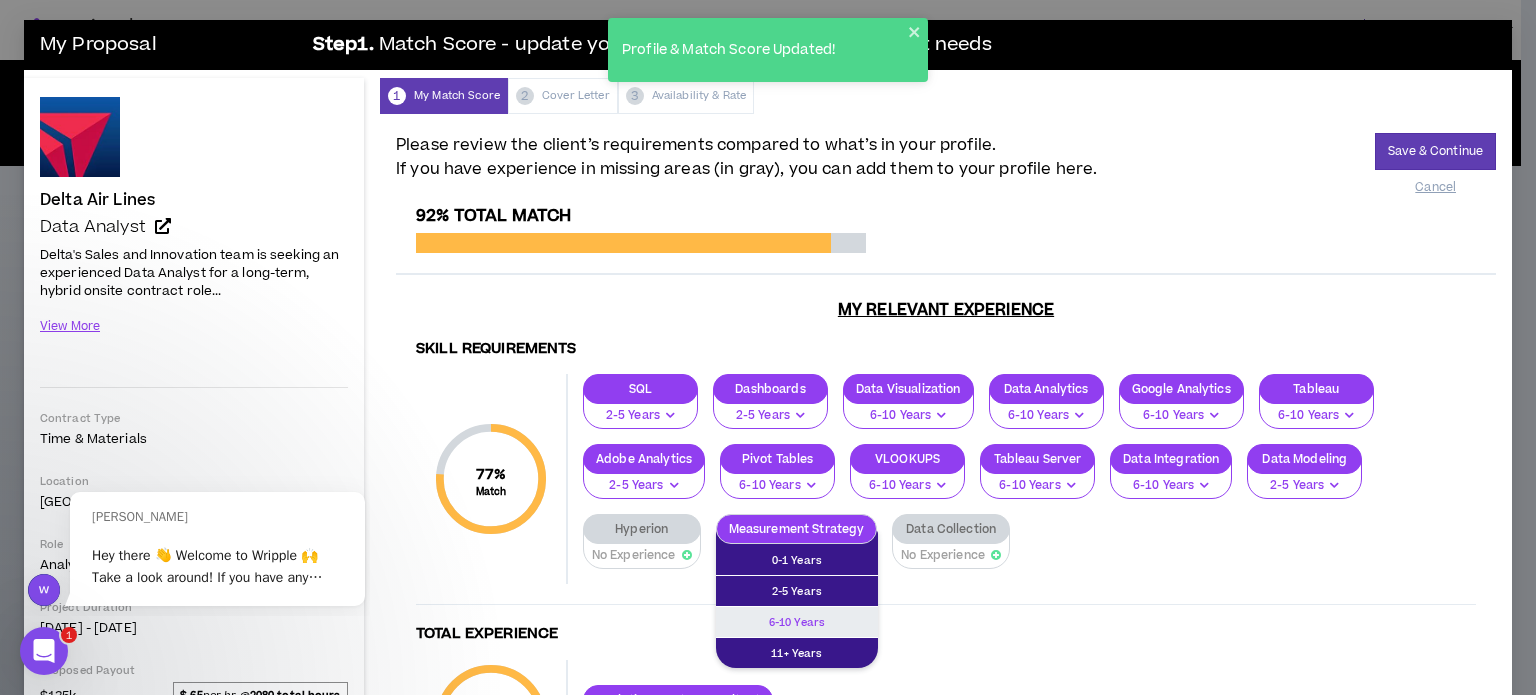 click on "6-10 Years" at bounding box center (797, 622) 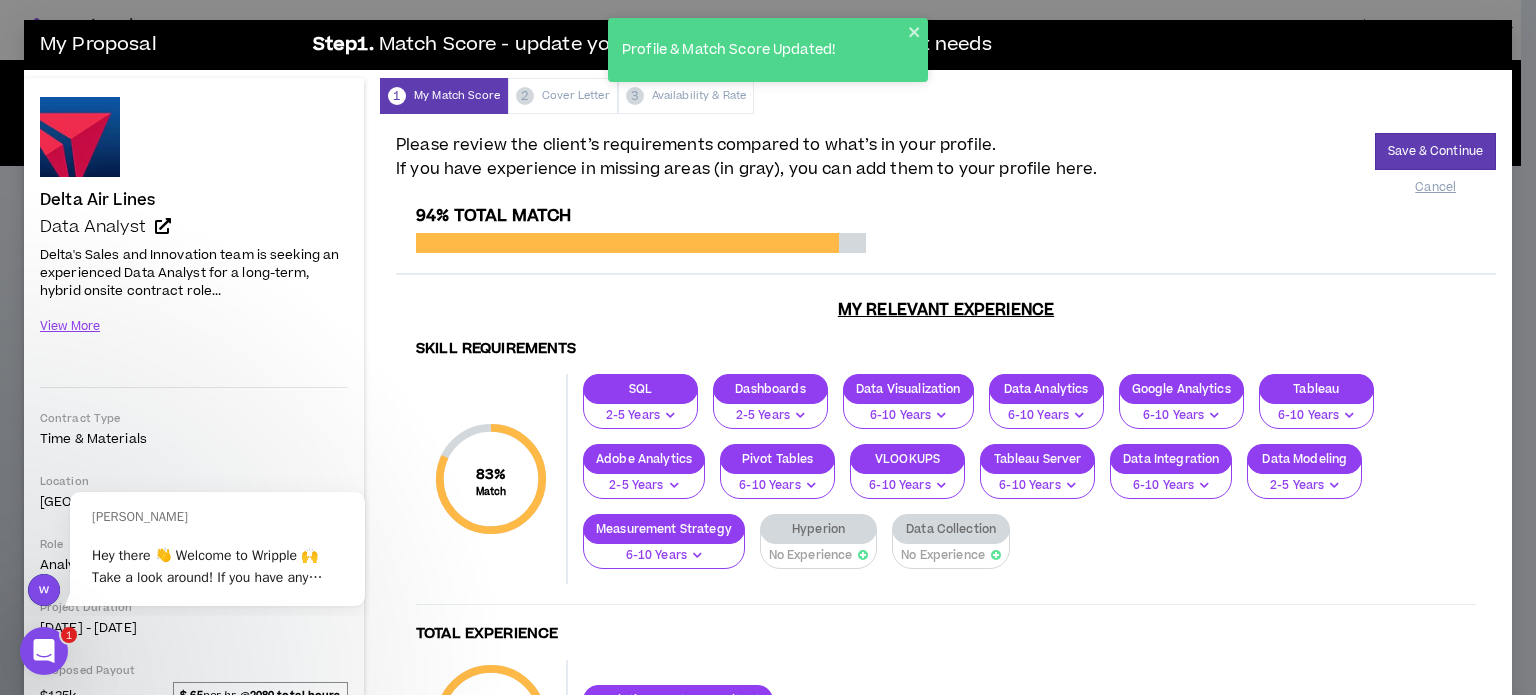 click on "Data Collection" at bounding box center (951, 529) 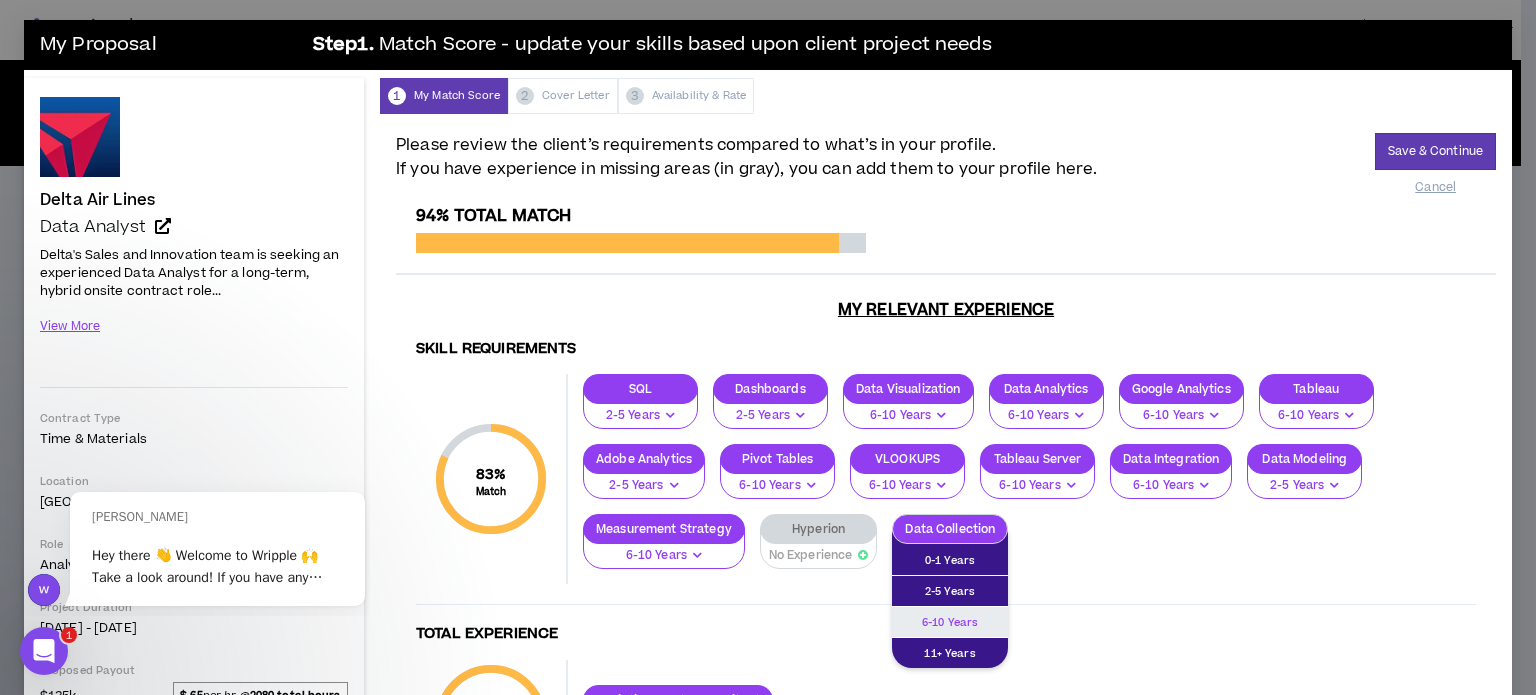 click on "6-10 Years" at bounding box center [950, 622] 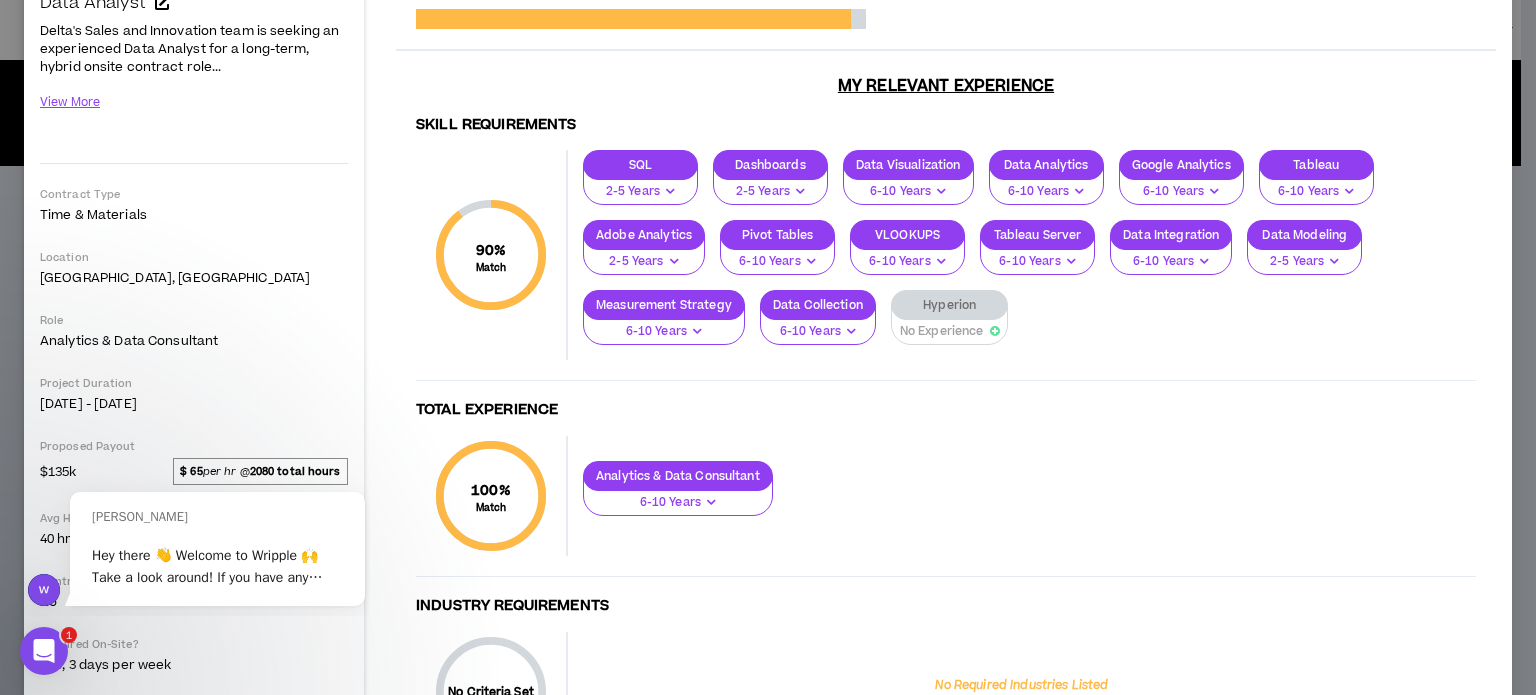 scroll, scrollTop: 0, scrollLeft: 0, axis: both 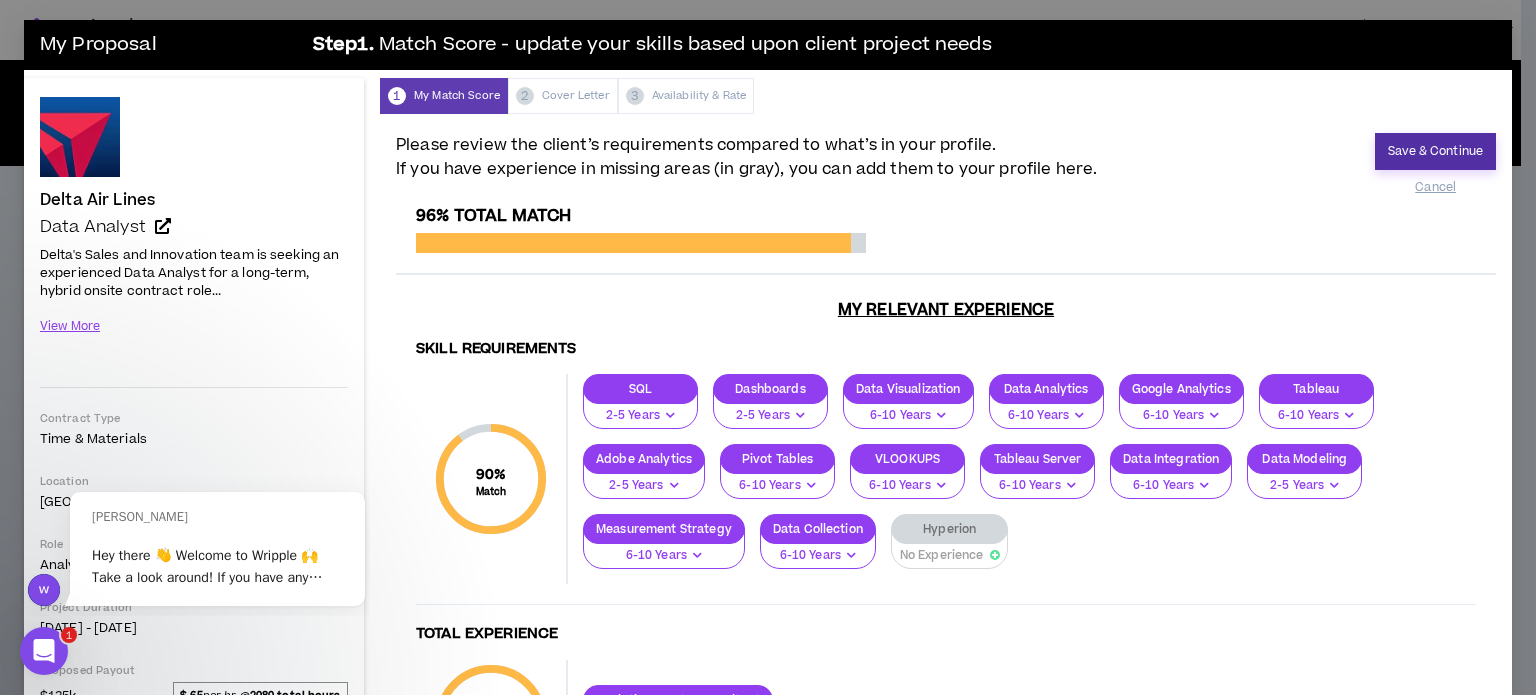 click on "Save & Continue" at bounding box center (1435, 151) 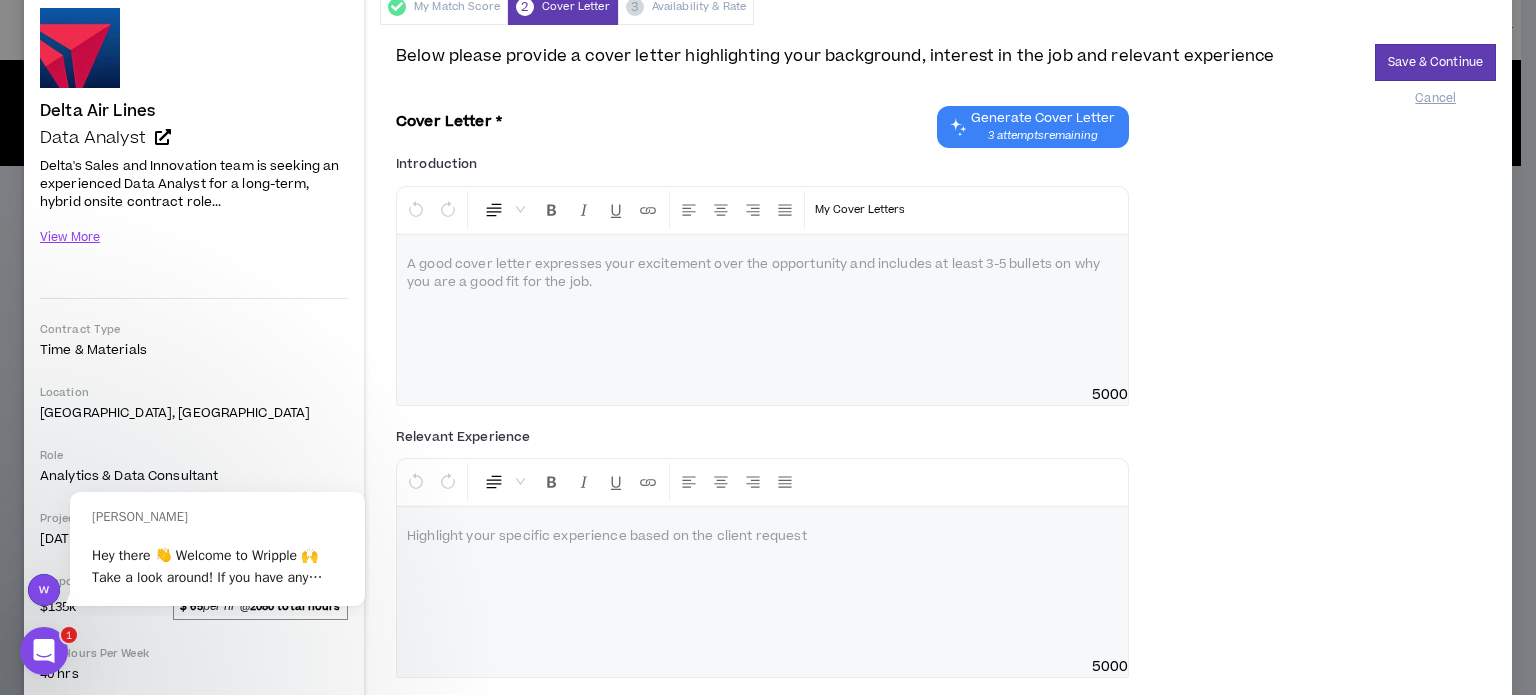 scroll, scrollTop: 70, scrollLeft: 0, axis: vertical 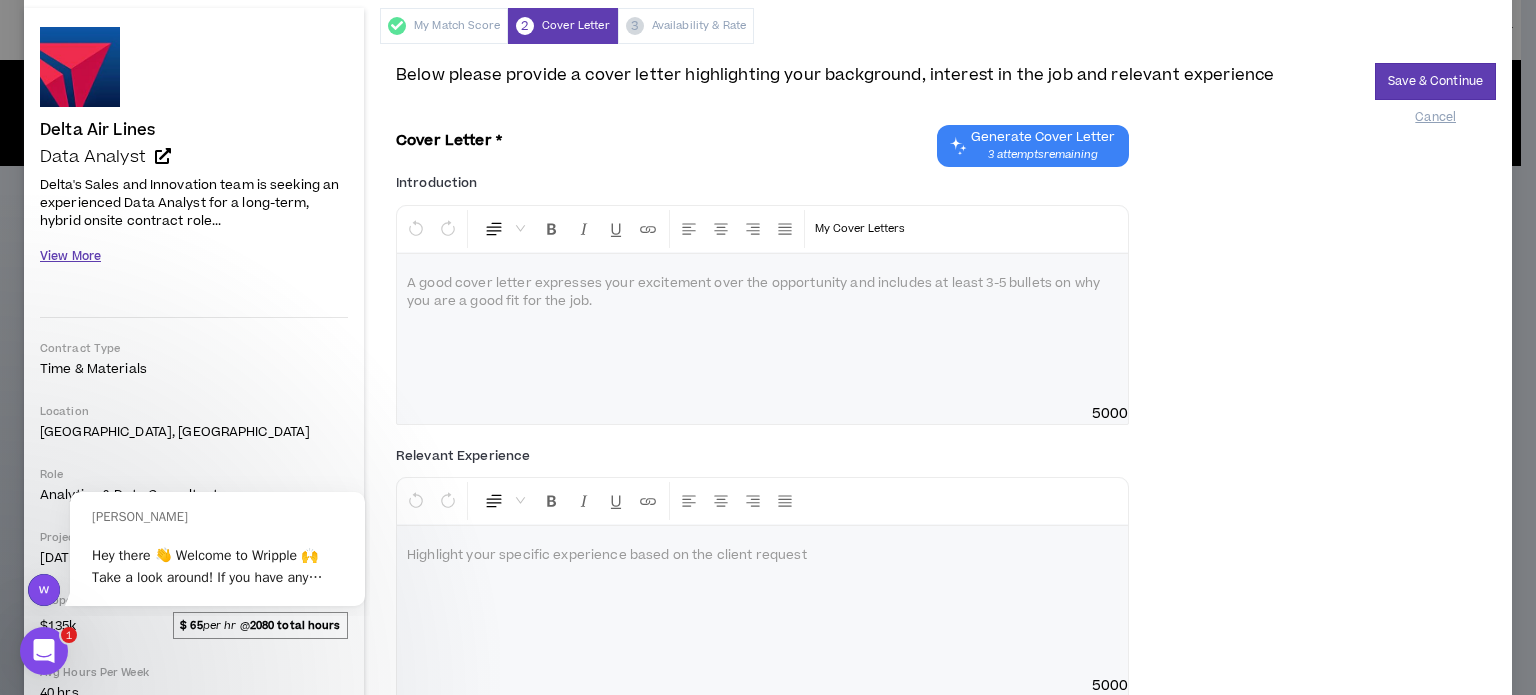 click on "View More" at bounding box center [70, 256] 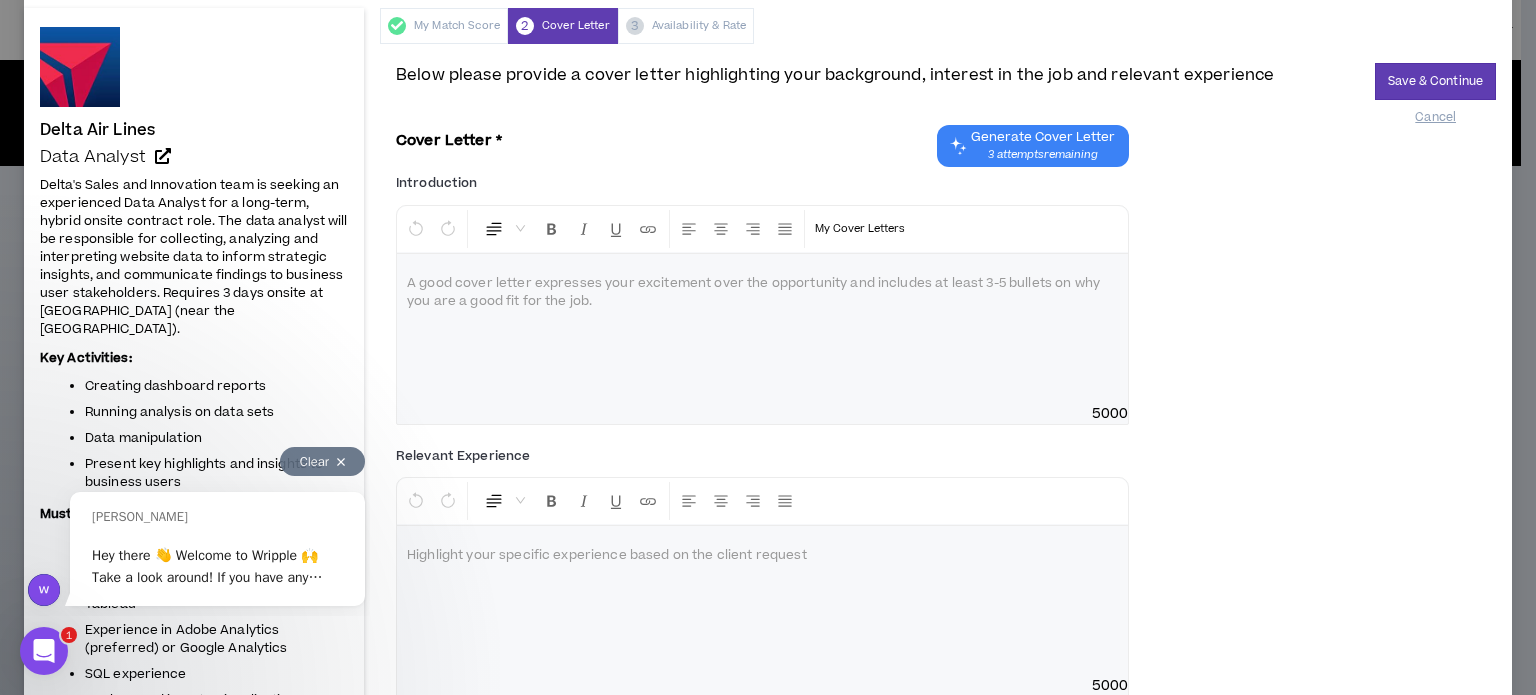 click at bounding box center (341, 462) 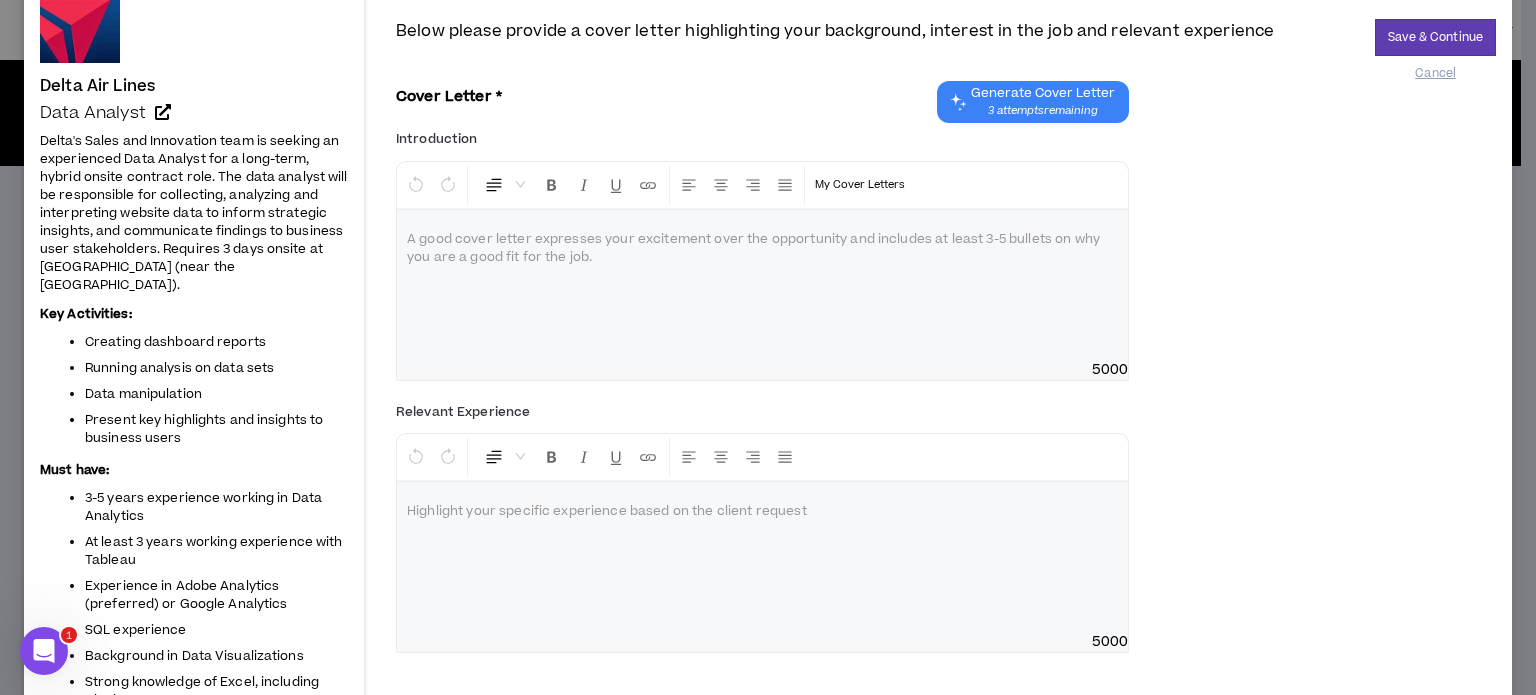 scroll, scrollTop: 113, scrollLeft: 0, axis: vertical 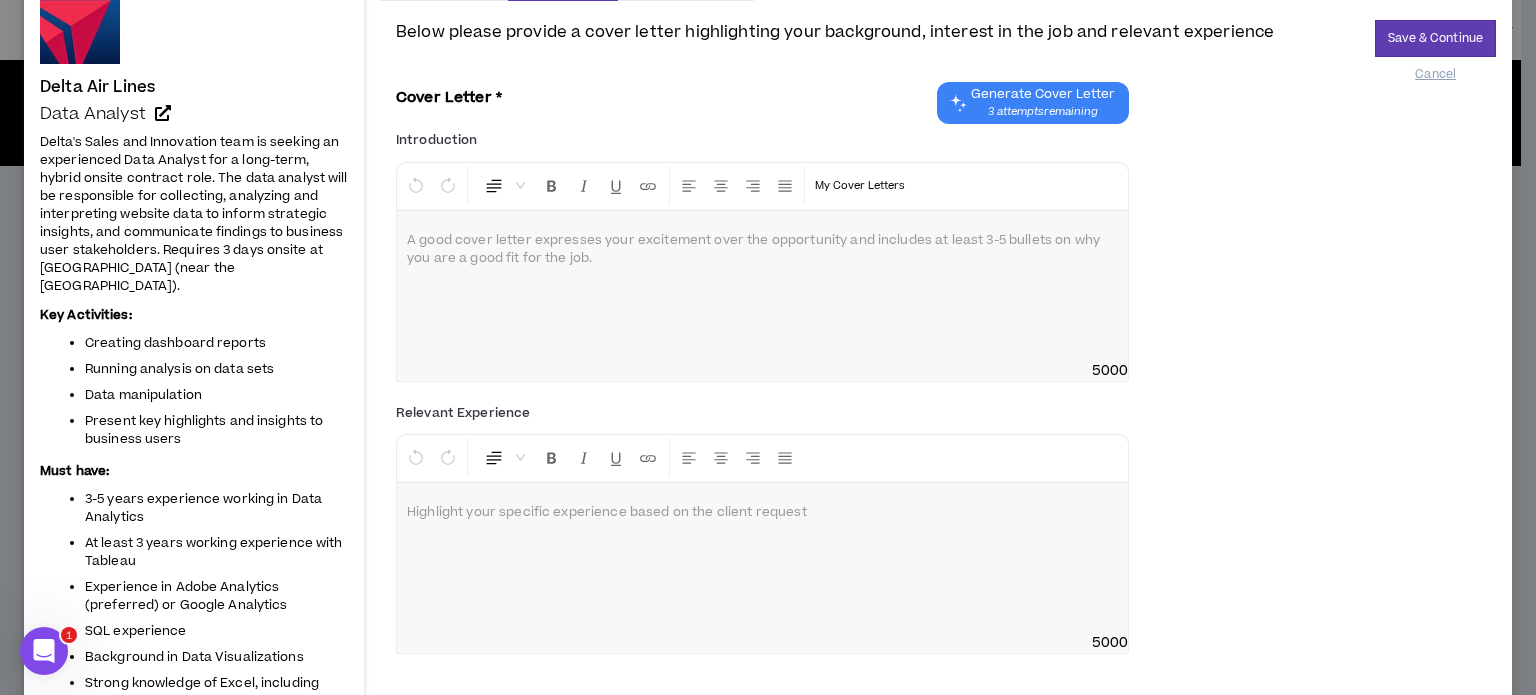 drag, startPoint x: 405, startPoint y: 236, endPoint x: 586, endPoint y: 260, distance: 182.58423 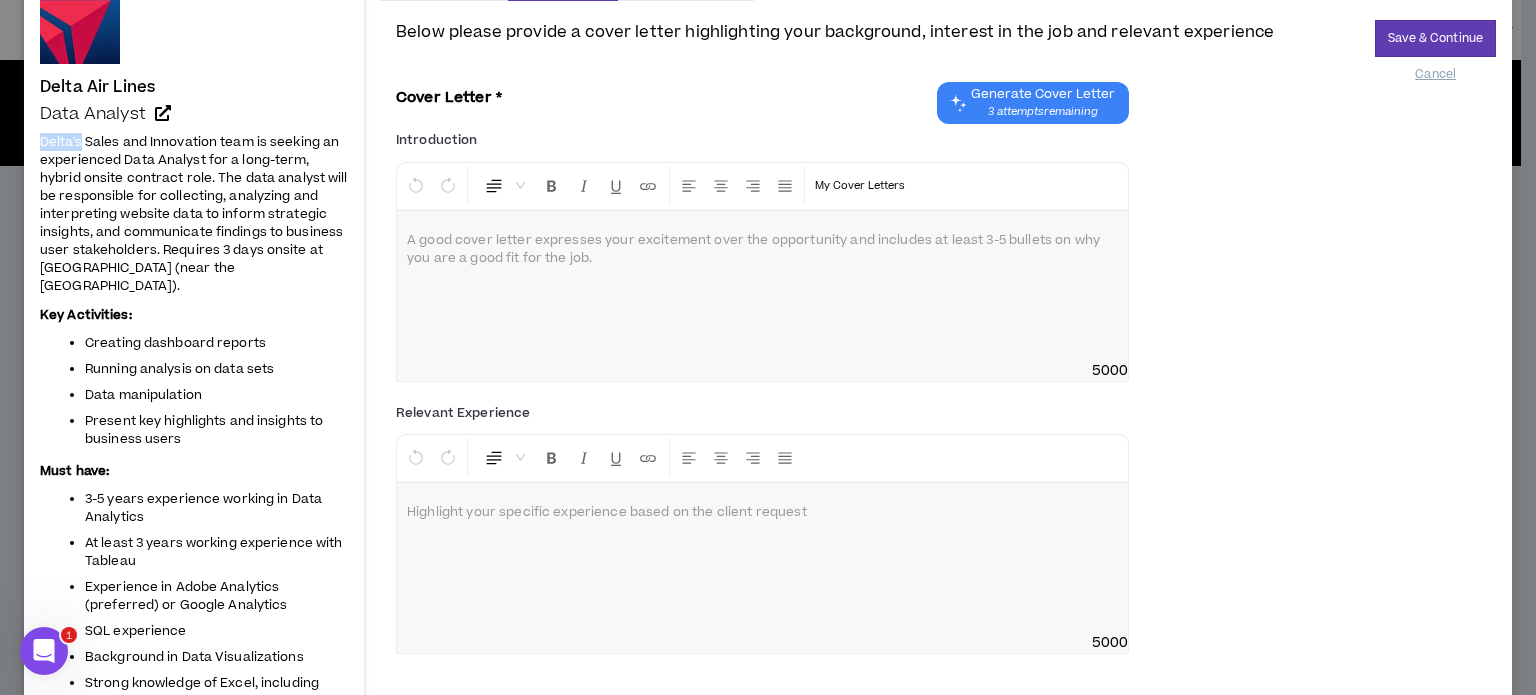 click on "Delta's Sales and Innovation team is seeking an experienced Data Analyst for a long-term, hybrid onsite contract role. The data analyst will be responsible for collecting, analyzing and interpreting website data to inform strategic insights, and communicate findings to business user stakeholders. Requires 3 days onsite at [GEOGRAPHIC_DATA] (near the [GEOGRAPHIC_DATA])." at bounding box center [194, 214] 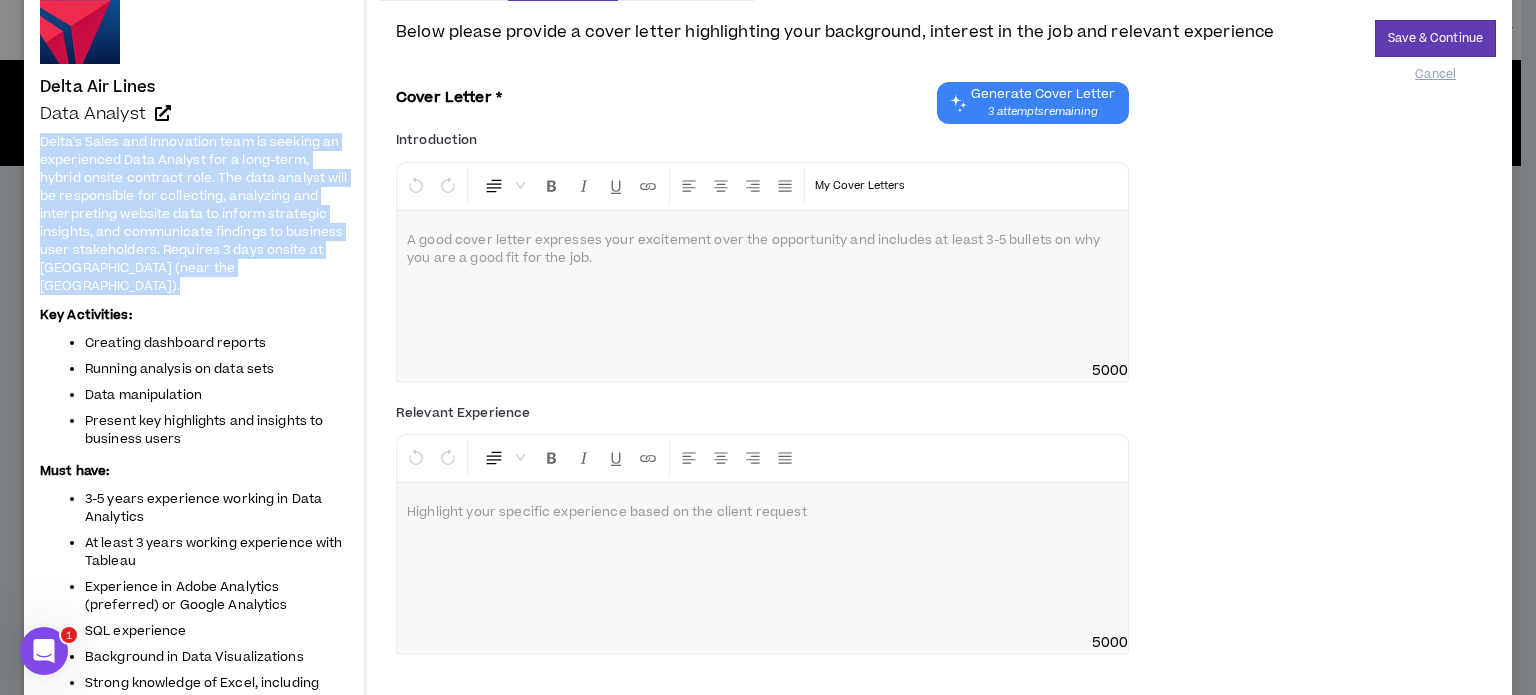 click on "Delta's Sales and Innovation team is seeking an experienced Data Analyst for a long-term, hybrid onsite contract role. The data analyst will be responsible for collecting, analyzing and interpreting website data to inform strategic insights, and communicate findings to business user stakeholders. Requires 3 days onsite at [GEOGRAPHIC_DATA] (near the [GEOGRAPHIC_DATA])." at bounding box center [194, 214] 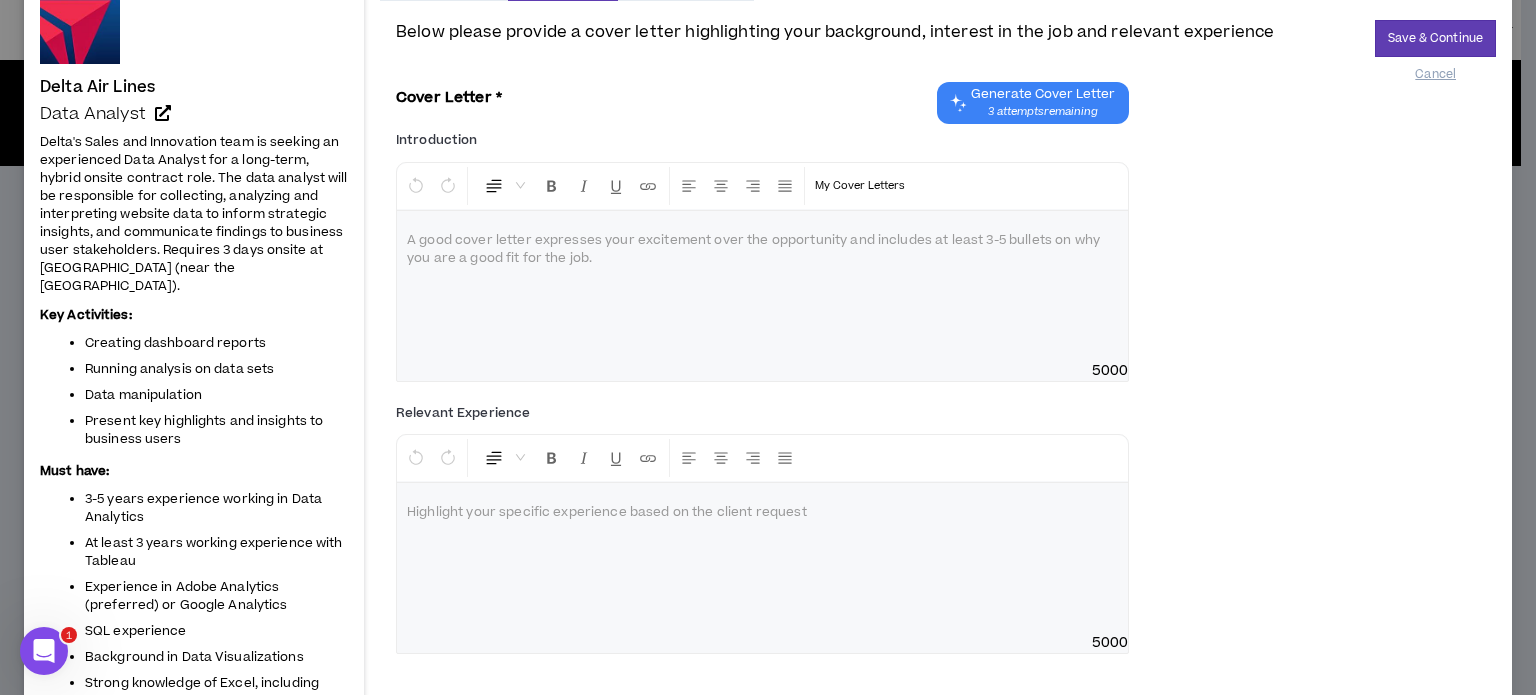 click on "Delta's Sales and Innovation team is seeking an experienced Data Analyst for a long-term, hybrid onsite contract role. The data analyst will be responsible for collecting, analyzing and interpreting website data to inform strategic insights, and communicate findings to business user stakeholders. Requires 3 days onsite at [GEOGRAPHIC_DATA] (near the [GEOGRAPHIC_DATA]).
Key Activities:
Creating dashboard reports Running analysis on data sets Data manipulation Present key highlights and insights to business users
Must have:
3-5 years experience working in Data Analytics At least 3 years working experience with Tableau Experience in Adobe Analytics (preferred) or Google Analytics SQL experience Background in Data Visualizations Strong knowledge of Excel, including Vlookups
Key Tools:  Tableau (must have), Tableau Prep, Adobe Analytics or Google Analytics. Hyperion experience is a plus. Quantum Metrics experience is a plus." at bounding box center (194, 473) 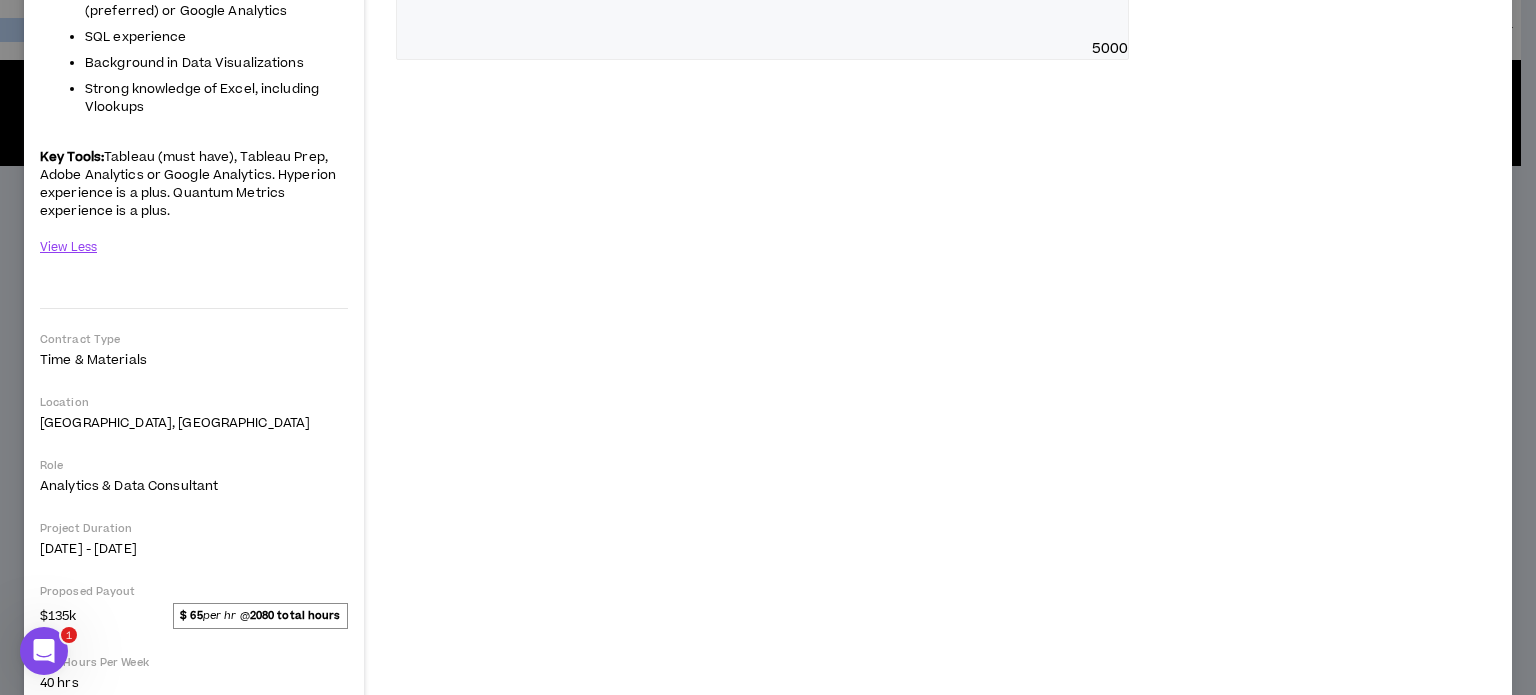 scroll, scrollTop: 368, scrollLeft: 0, axis: vertical 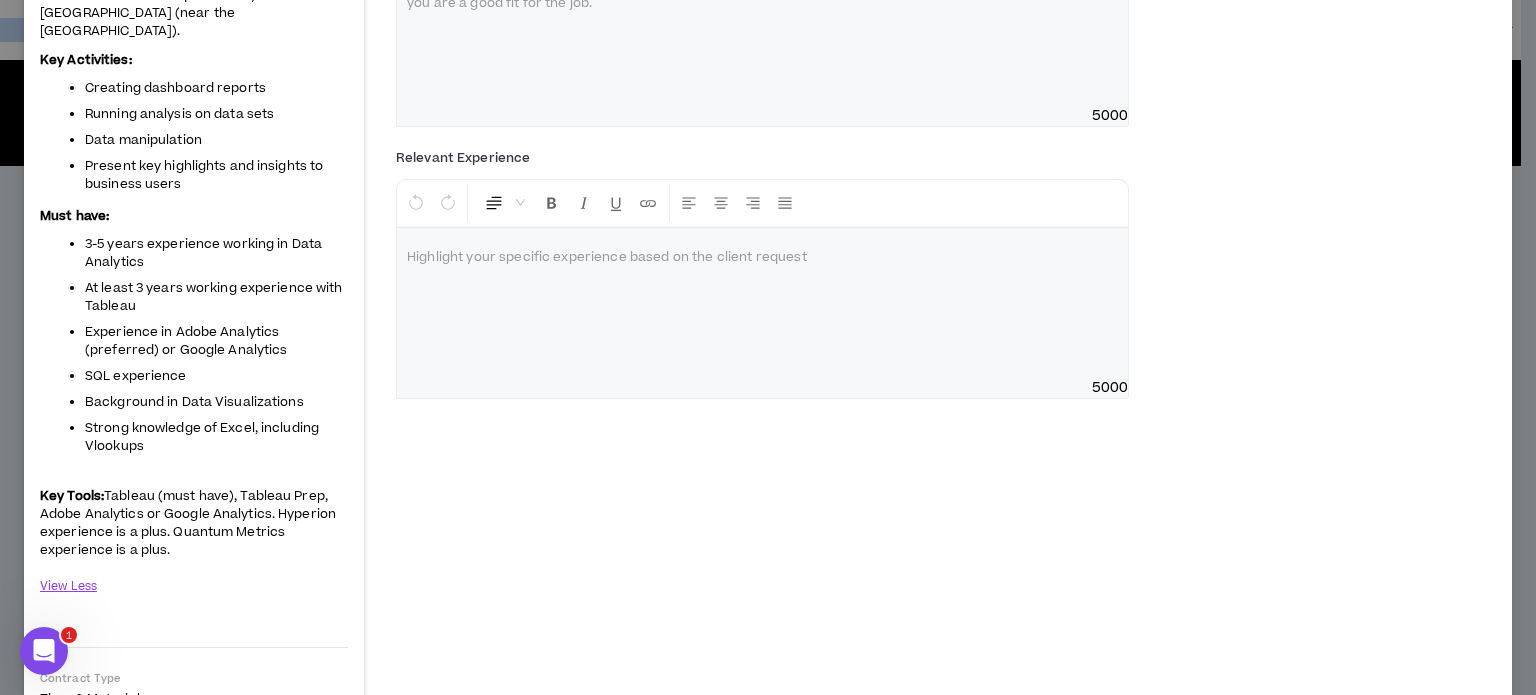 drag, startPoint x: 41, startPoint y: 135, endPoint x: 279, endPoint y: 535, distance: 465.45032 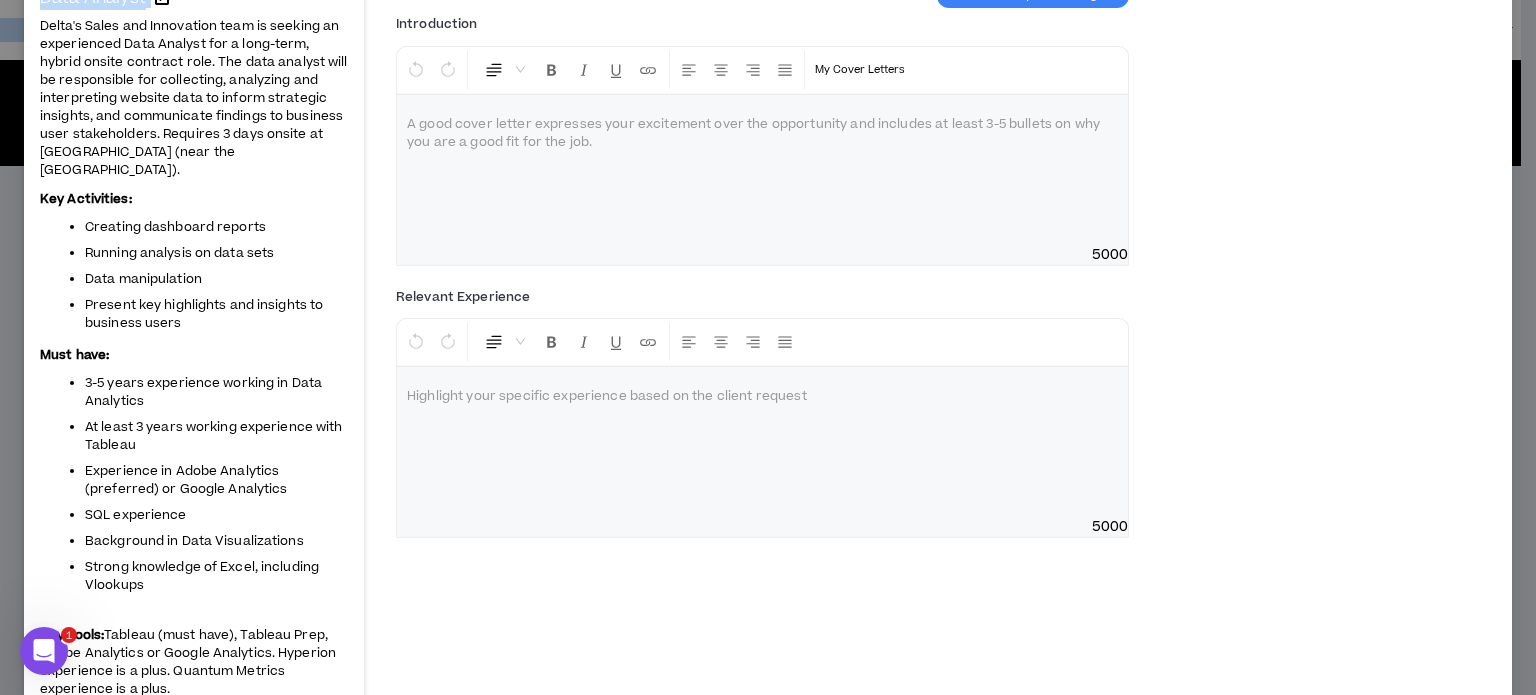scroll, scrollTop: 172, scrollLeft: 0, axis: vertical 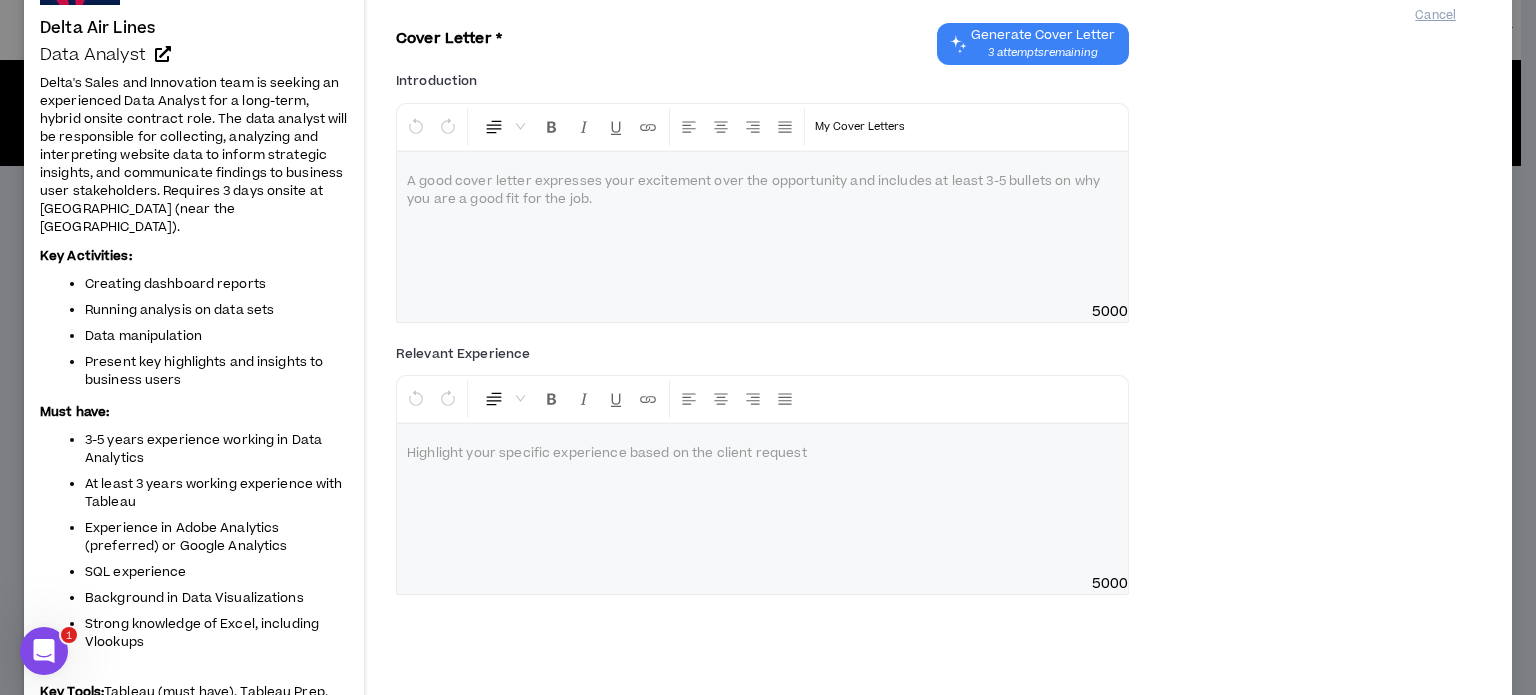click at bounding box center [762, 182] 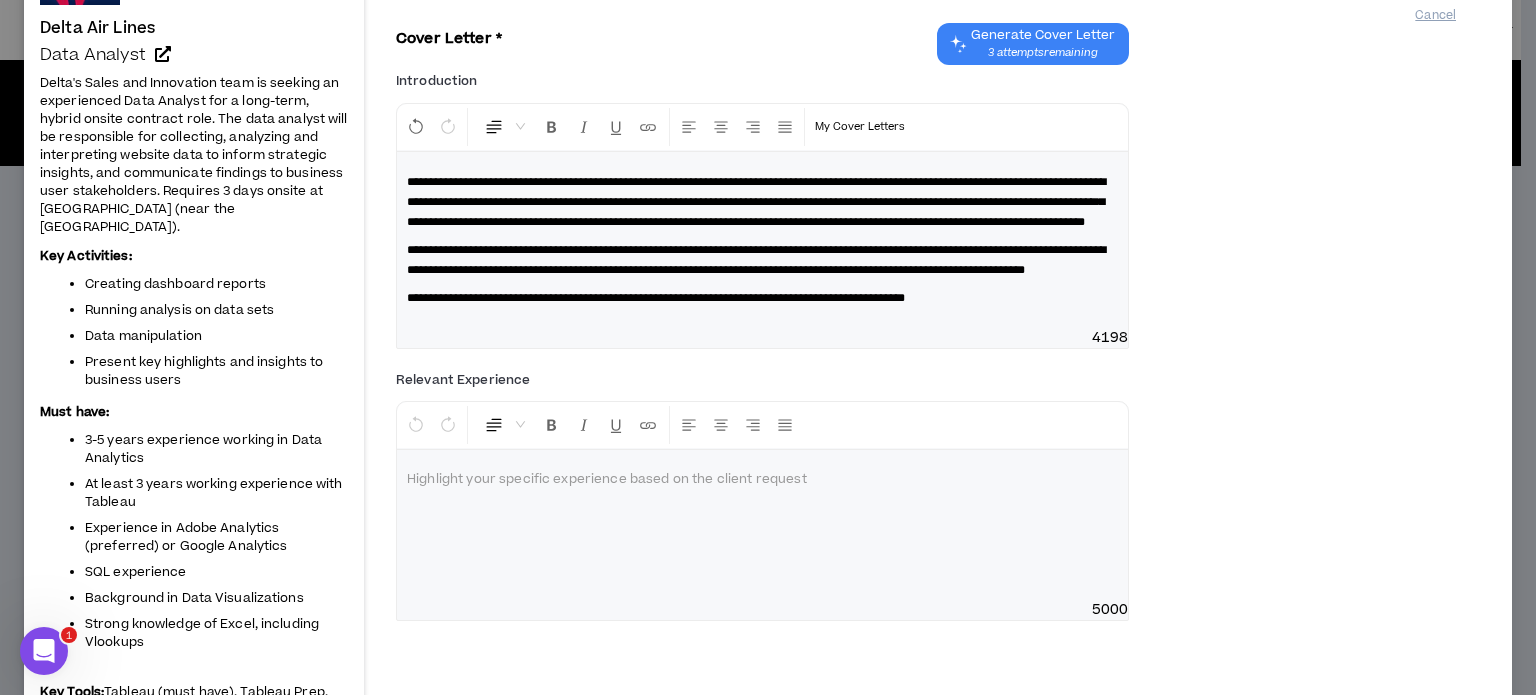 click on "**********" at bounding box center [756, 202] 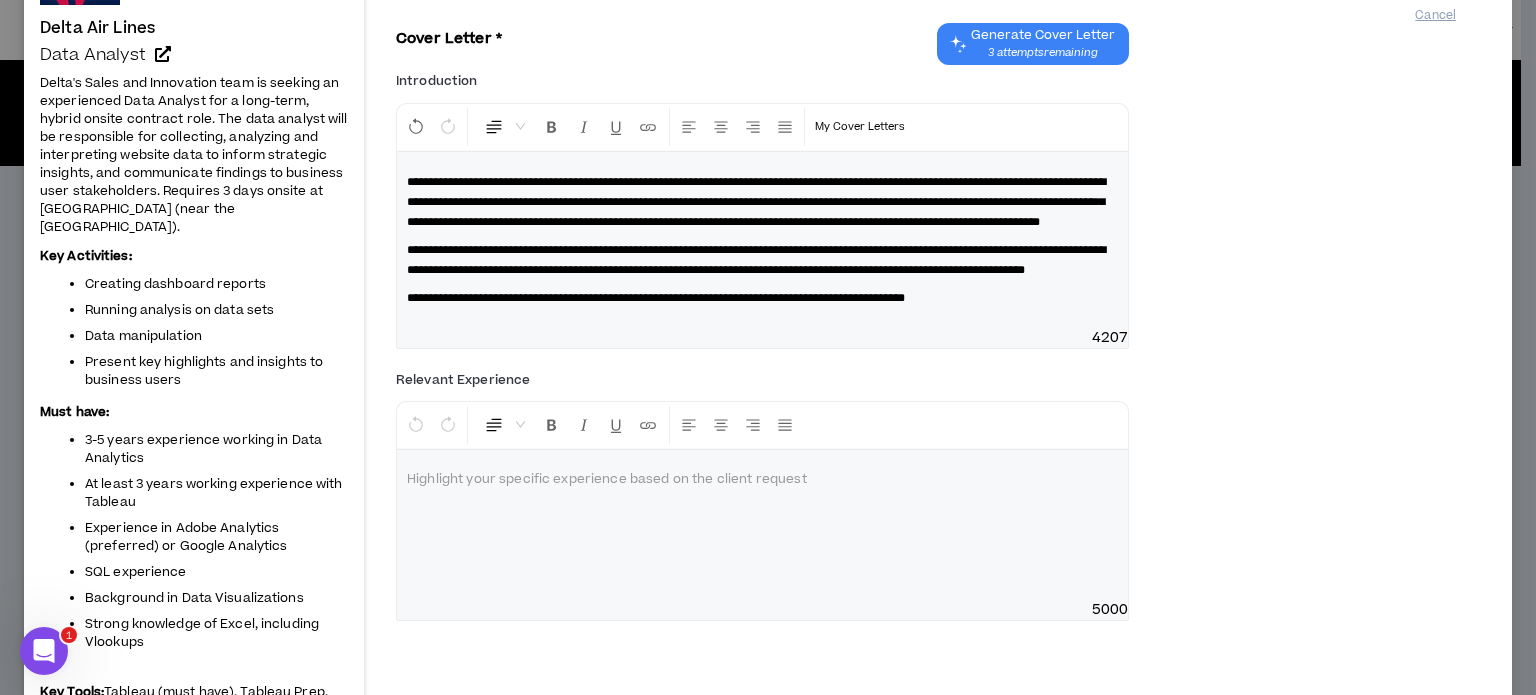 type 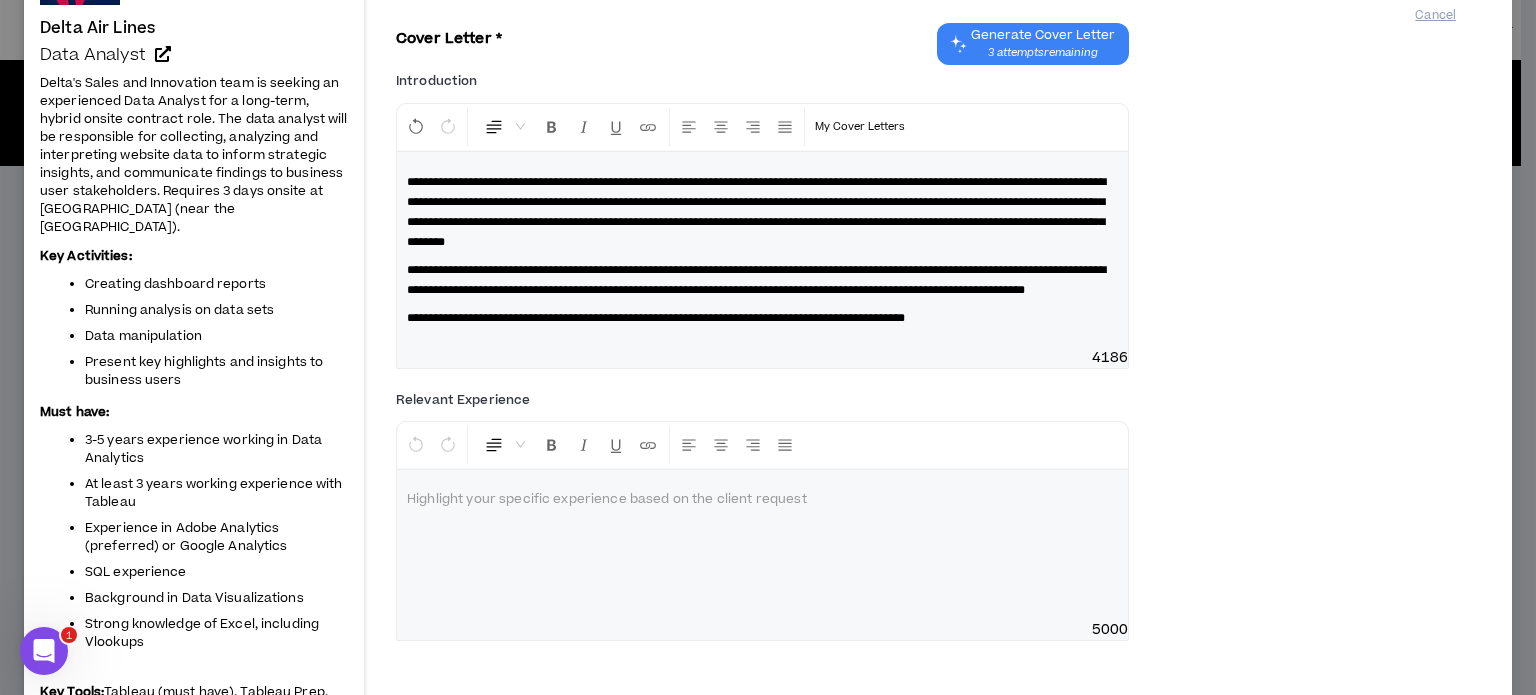 click on "**********" at bounding box center (756, 212) 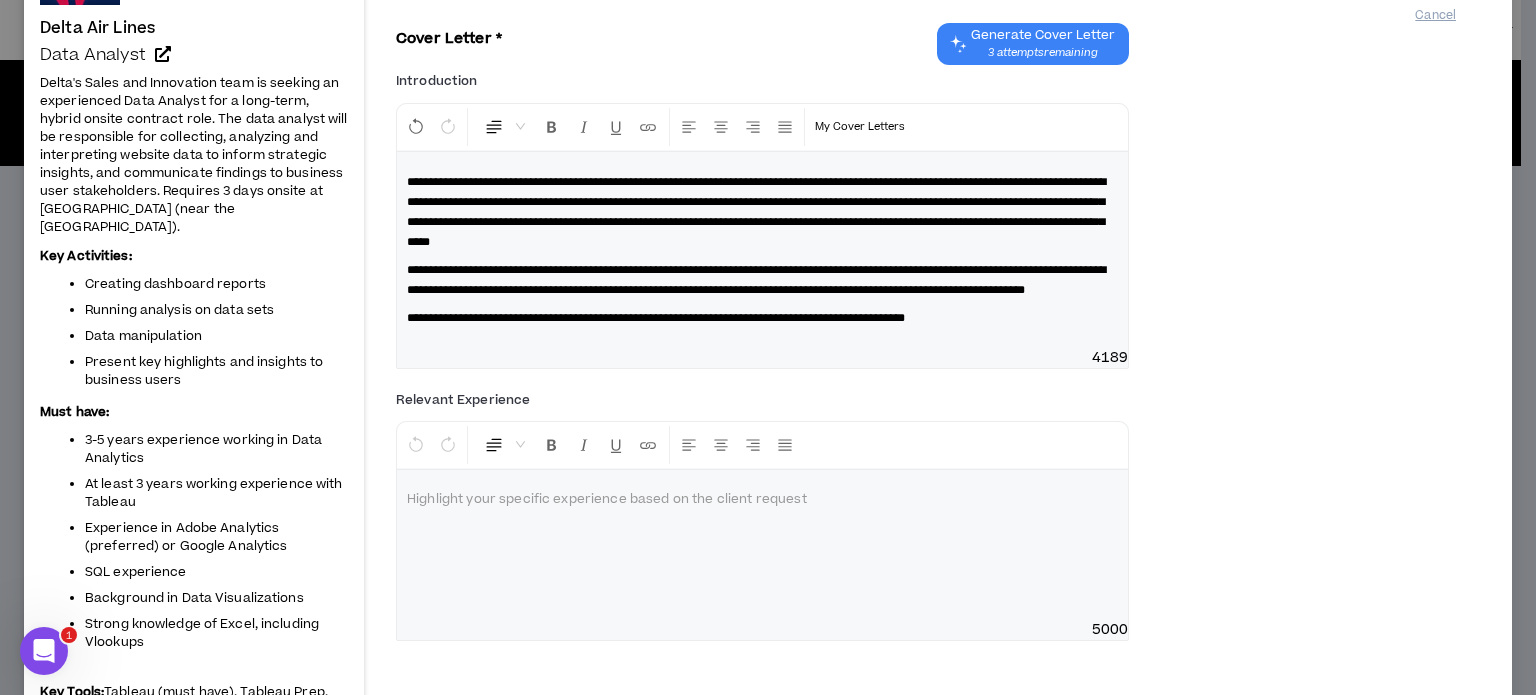 click on "**********" at bounding box center (756, 212) 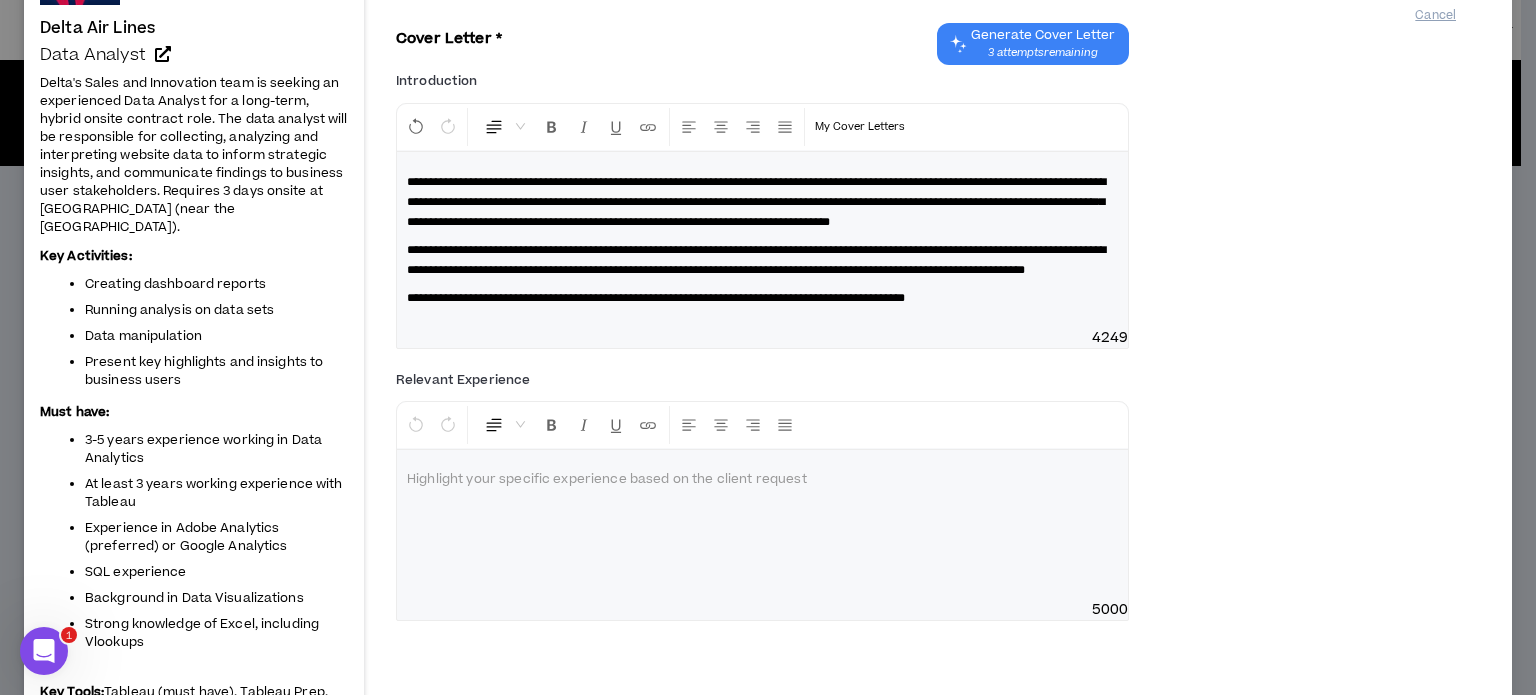 click on "**********" at bounding box center [762, 298] 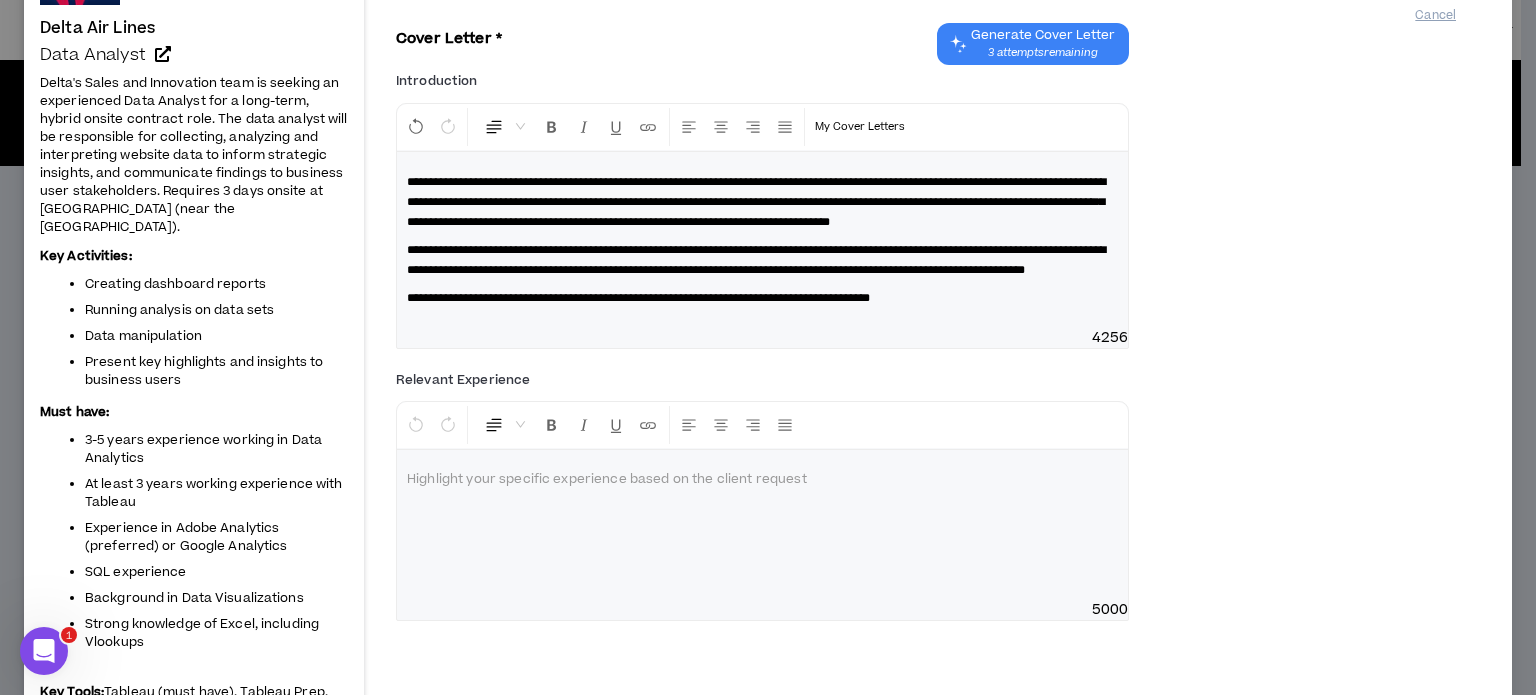click on "**********" at bounding box center [638, 298] 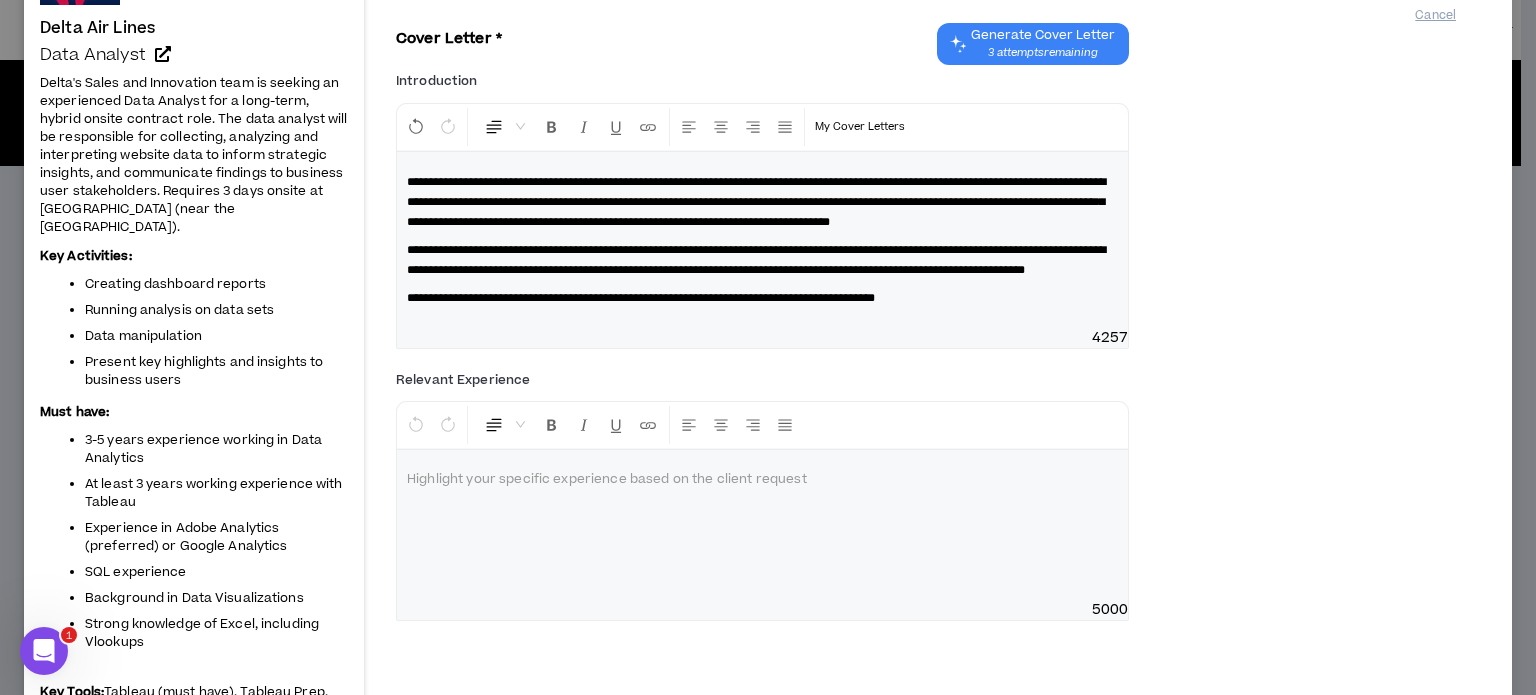 click on "**********" at bounding box center [641, 298] 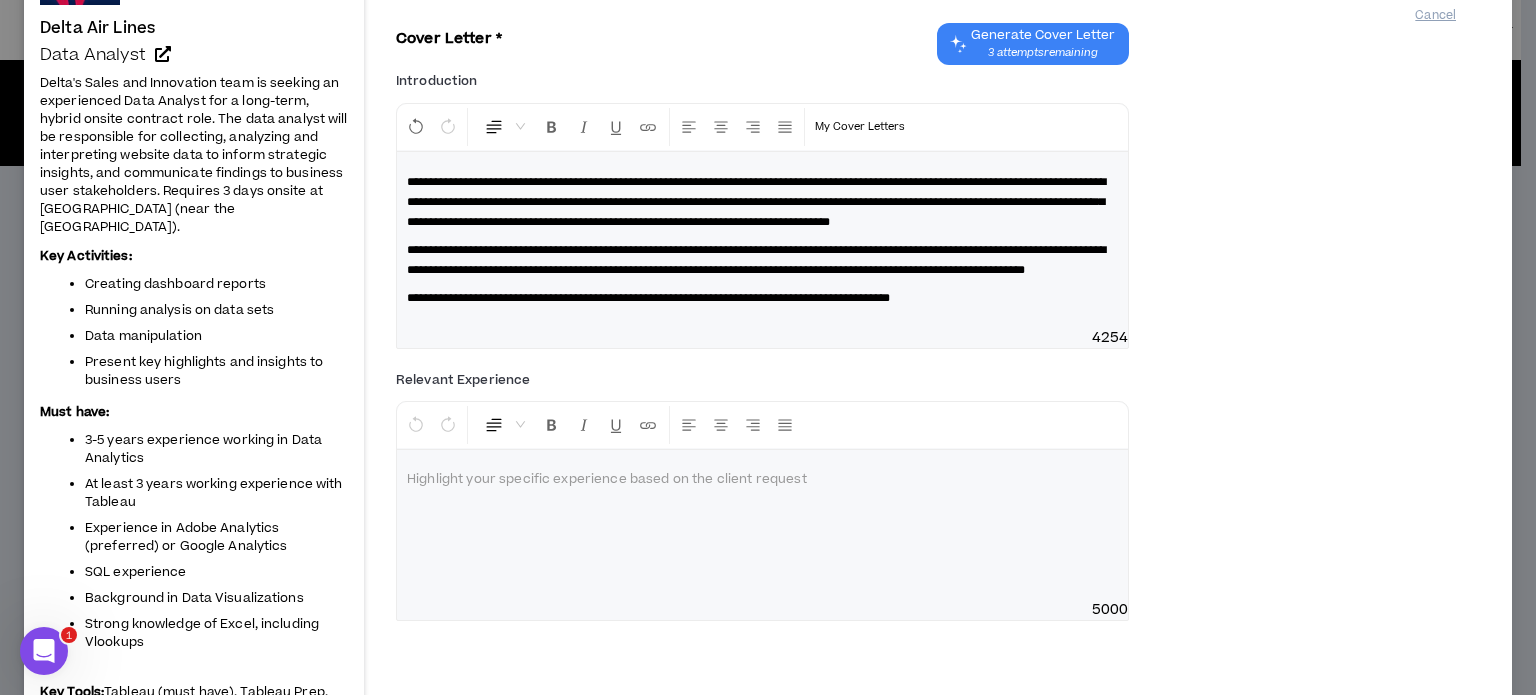 click on "**********" at bounding box center [762, 298] 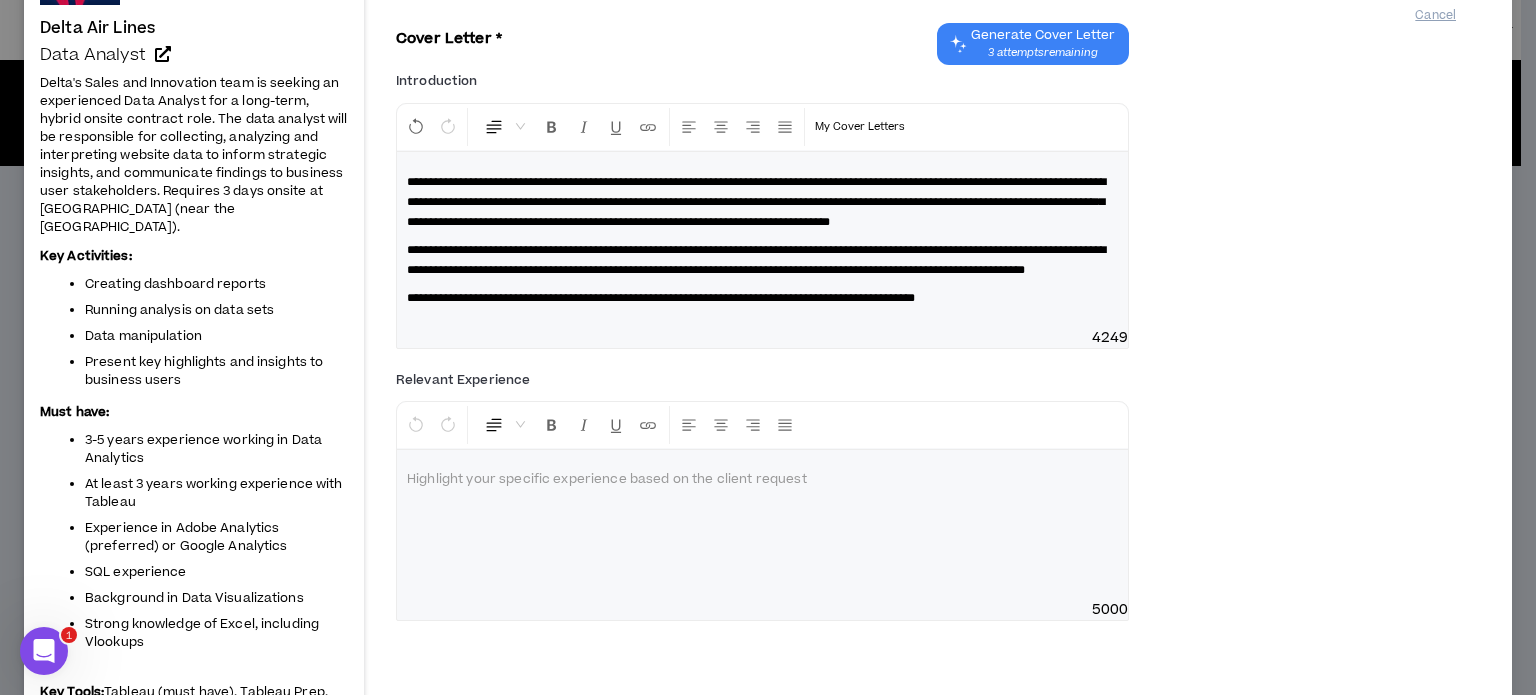 click on "**********" at bounding box center (762, 202) 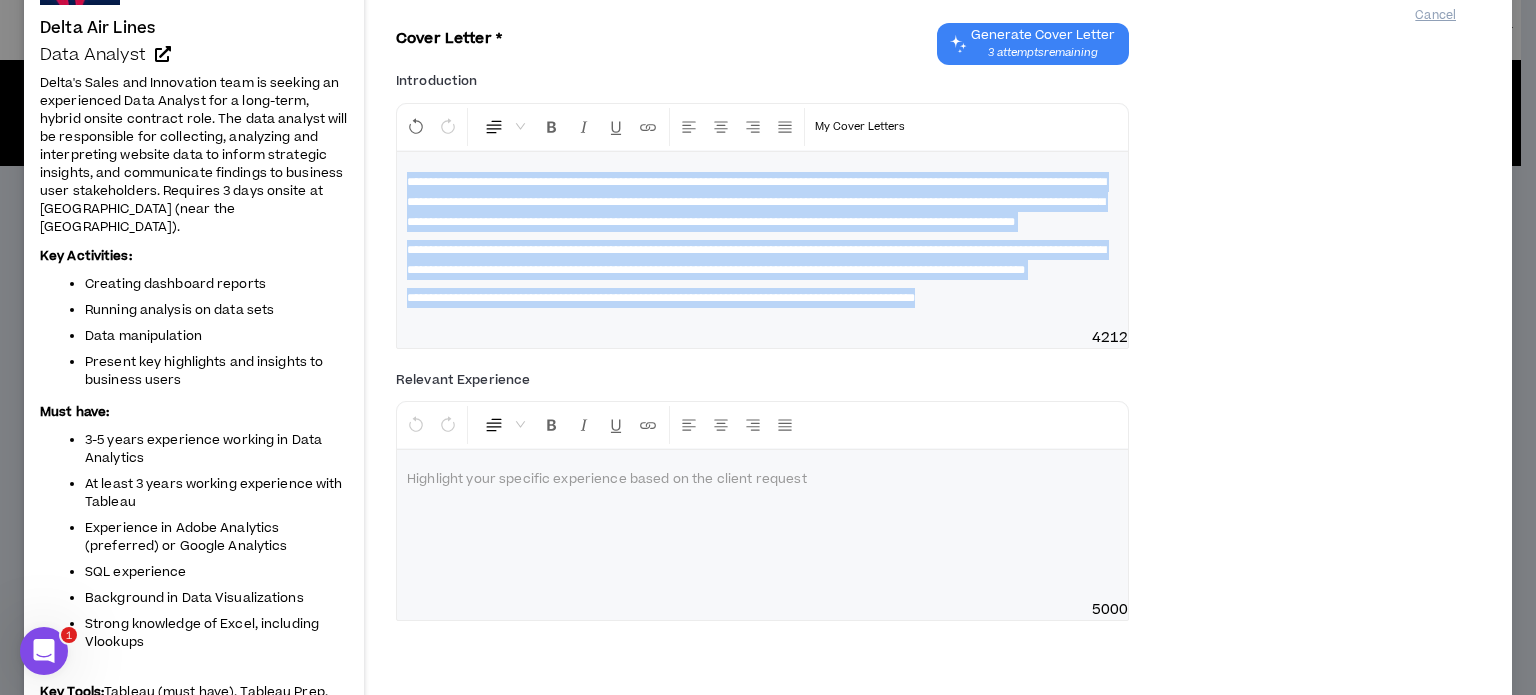 drag, startPoint x: 404, startPoint y: 178, endPoint x: 1051, endPoint y: 348, distance: 668.9611 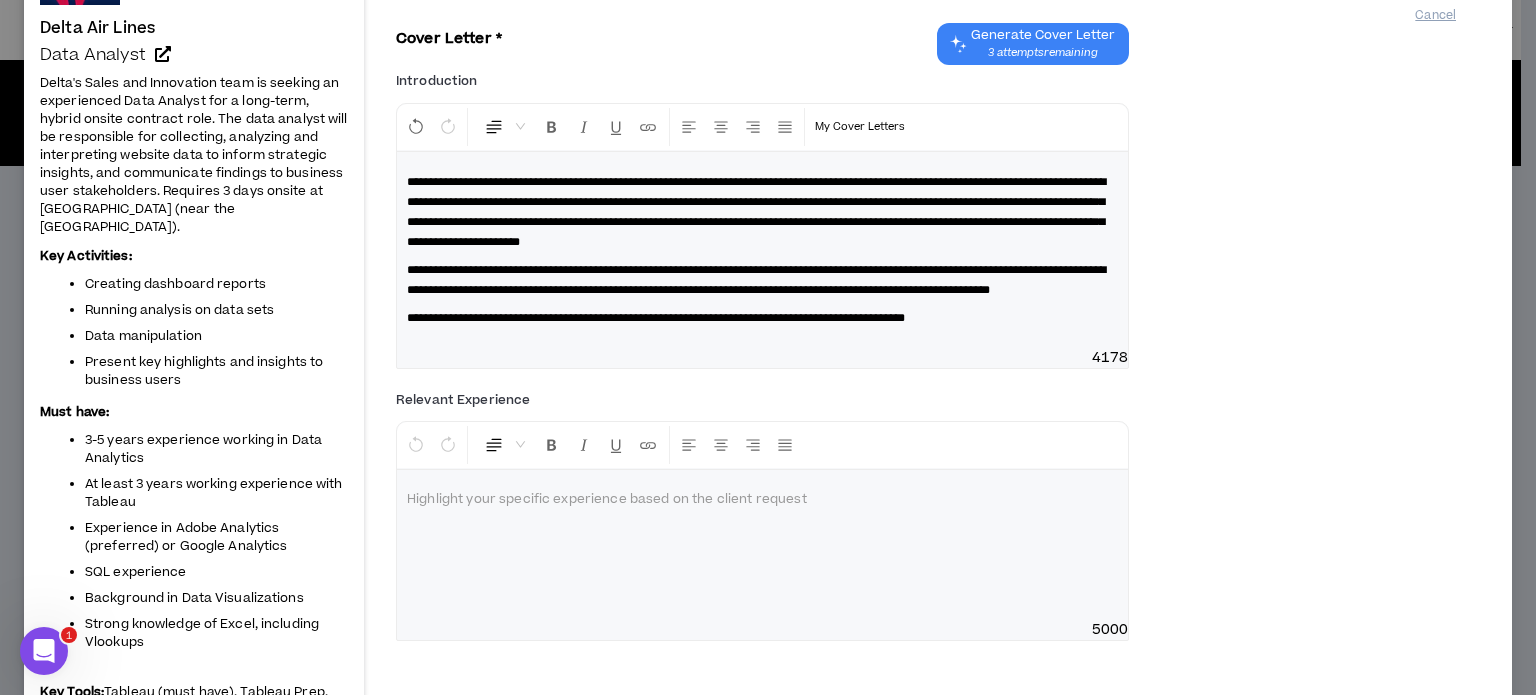 click on "**********" at bounding box center [756, 212] 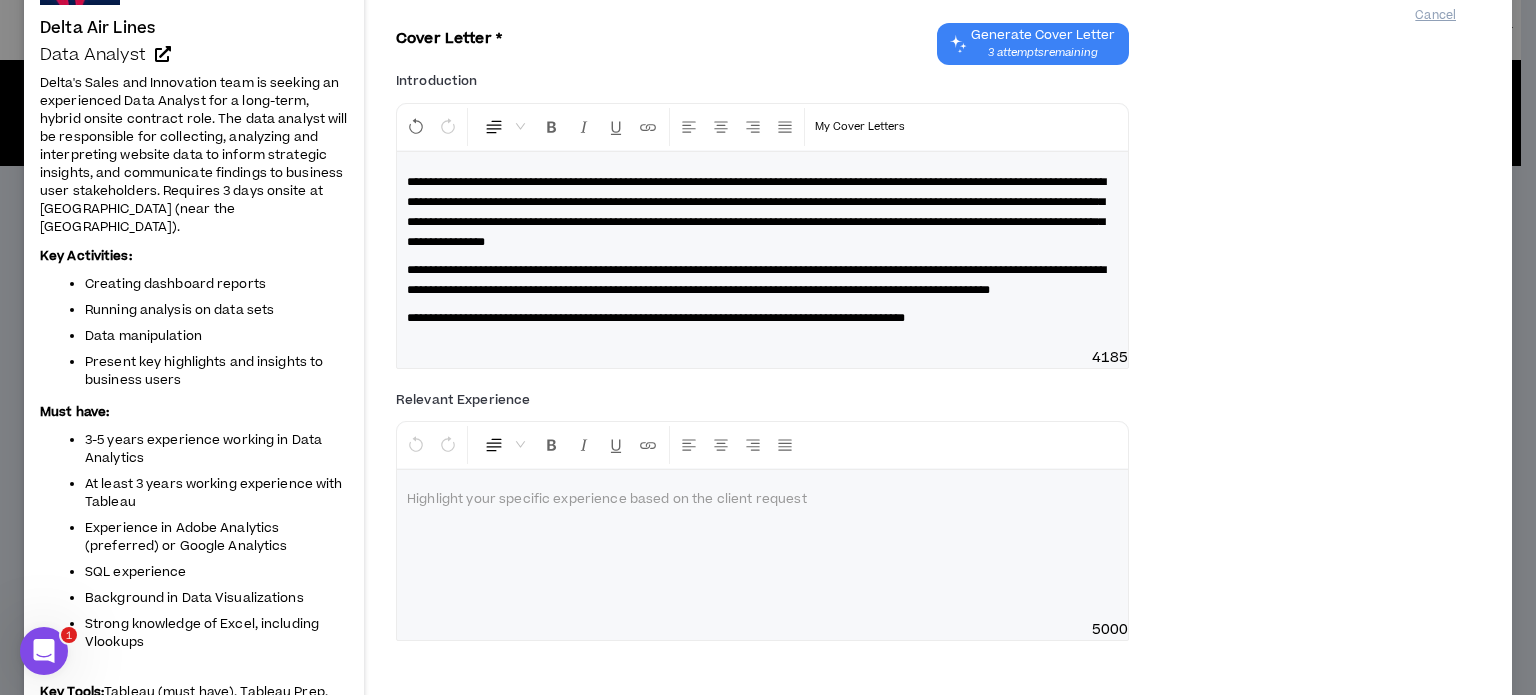 click at bounding box center [762, 500] 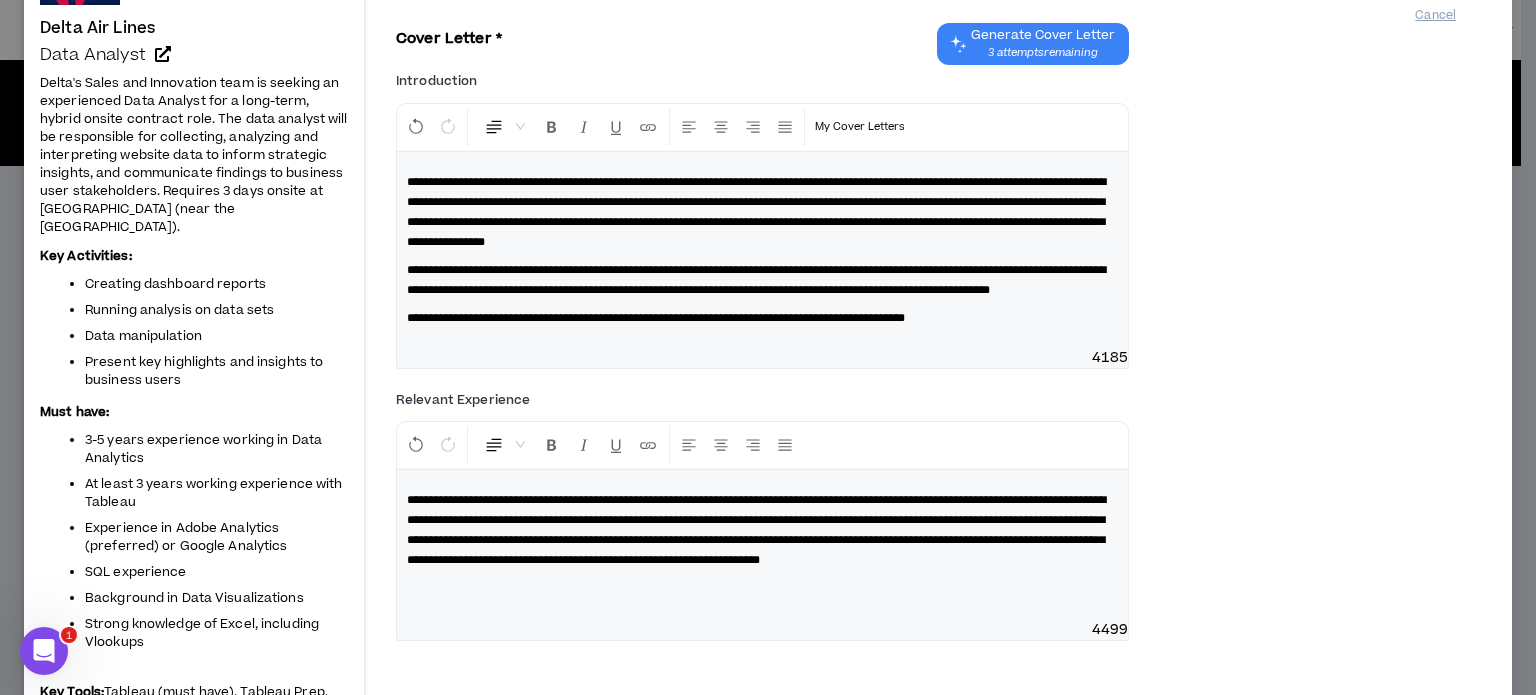 click on "**********" at bounding box center [756, 530] 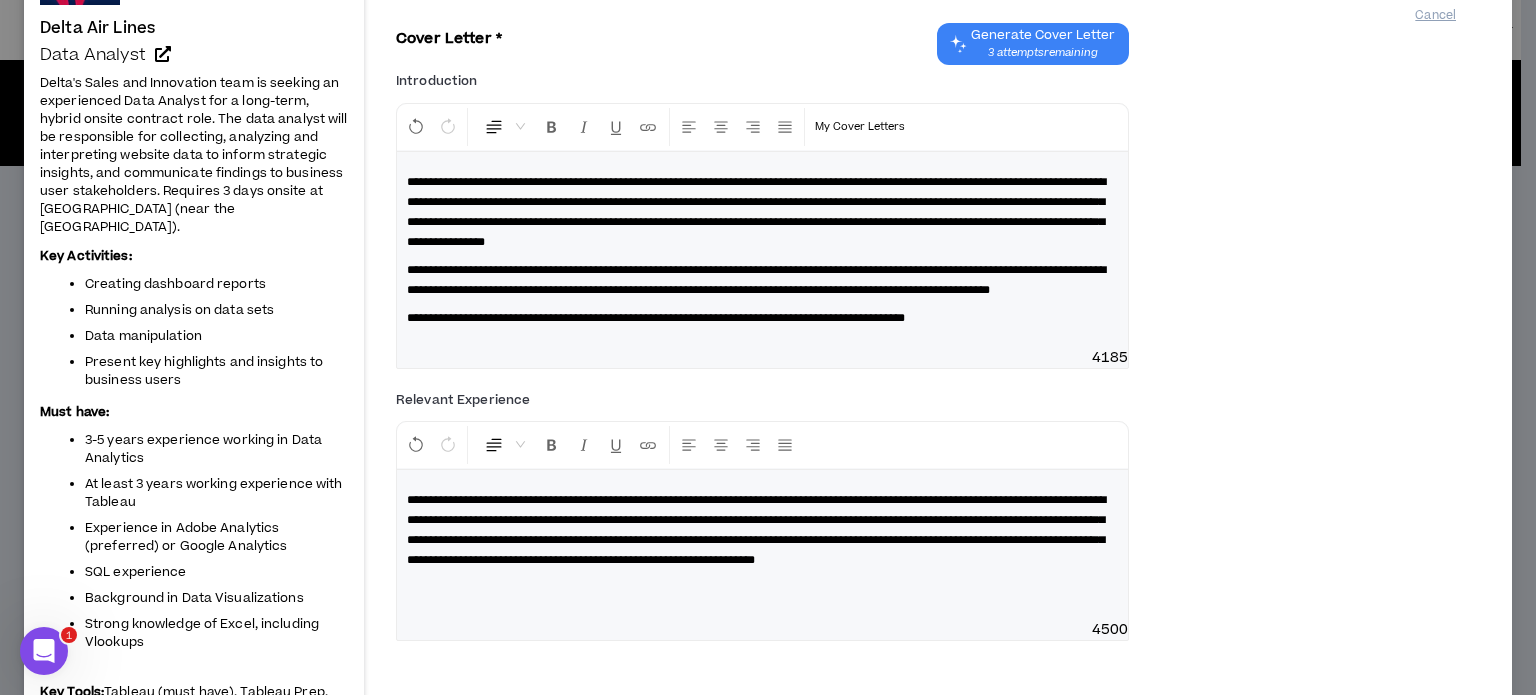 type 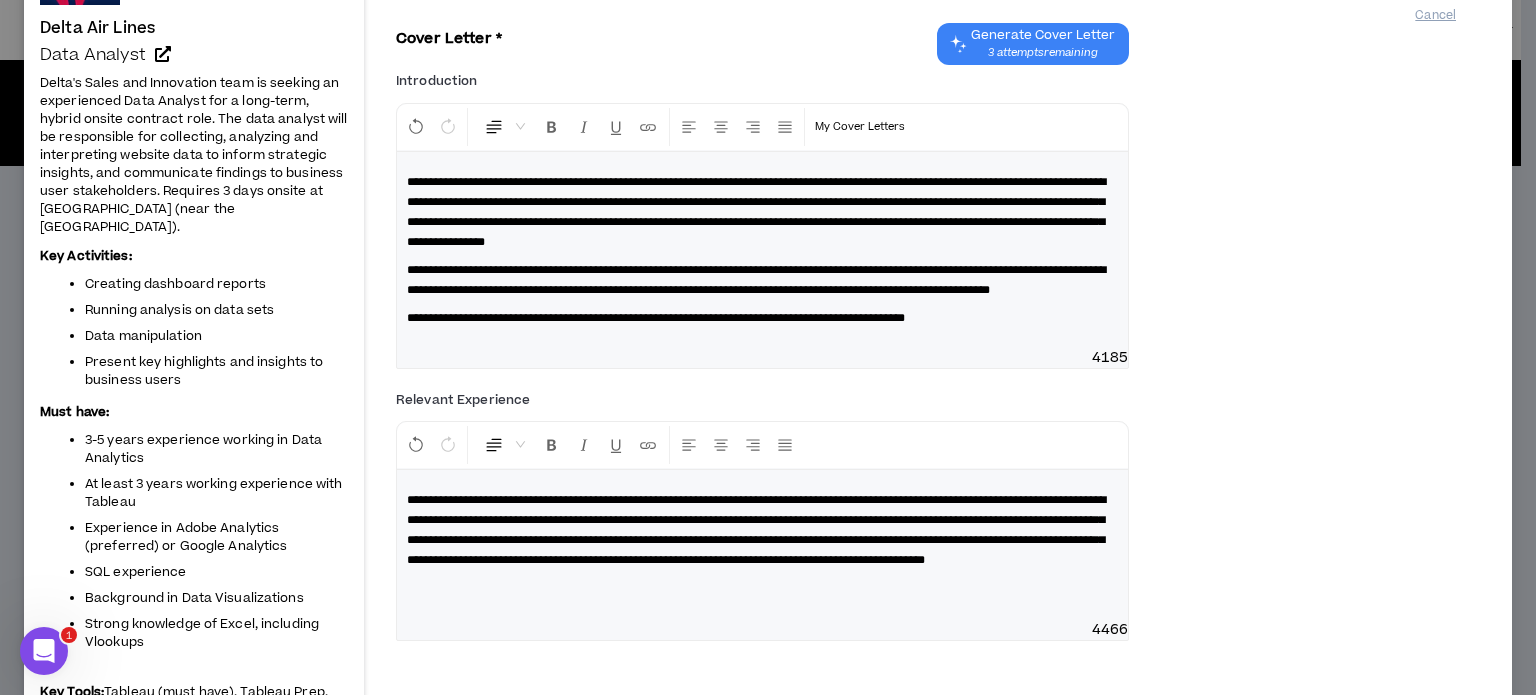 click on "**********" at bounding box center (756, 530) 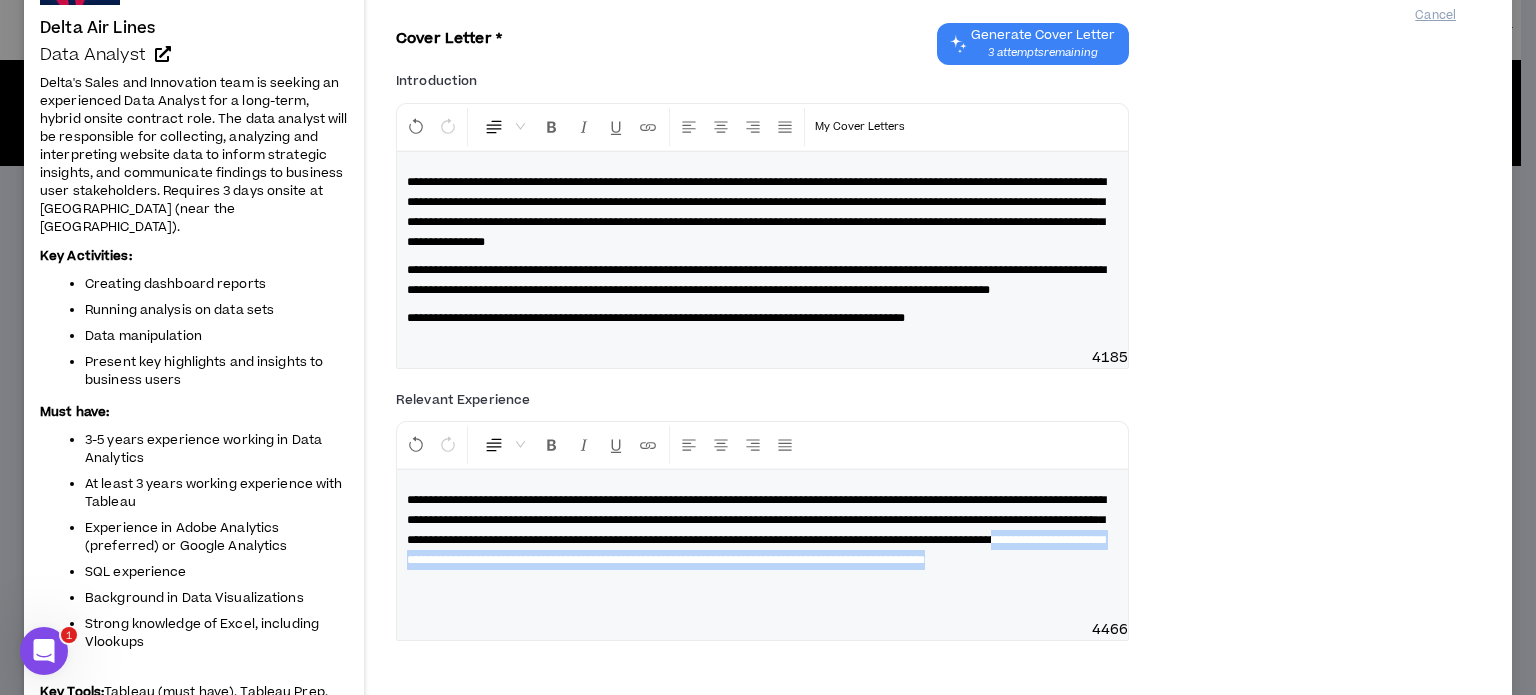 drag, startPoint x: 903, startPoint y: 574, endPoint x: 1064, endPoint y: 603, distance: 163.59096 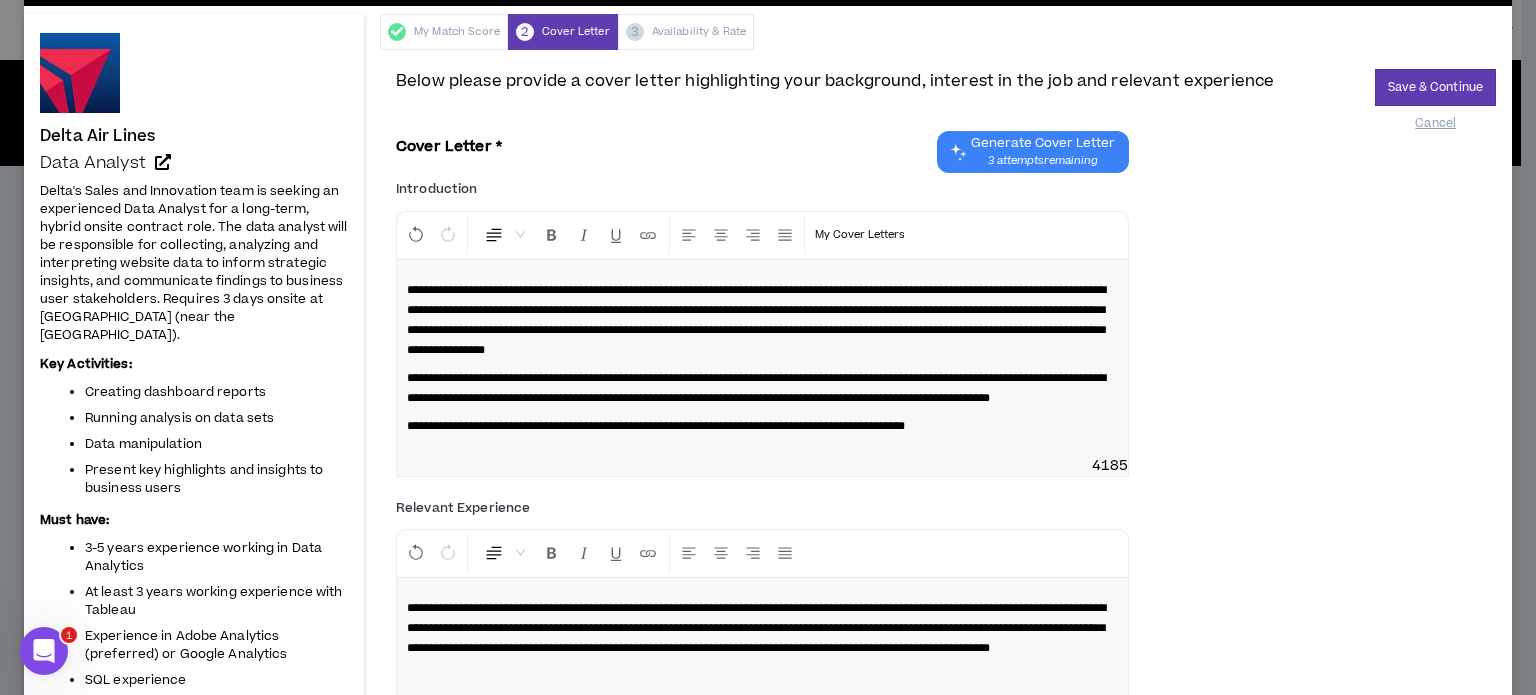 scroll, scrollTop: 67, scrollLeft: 0, axis: vertical 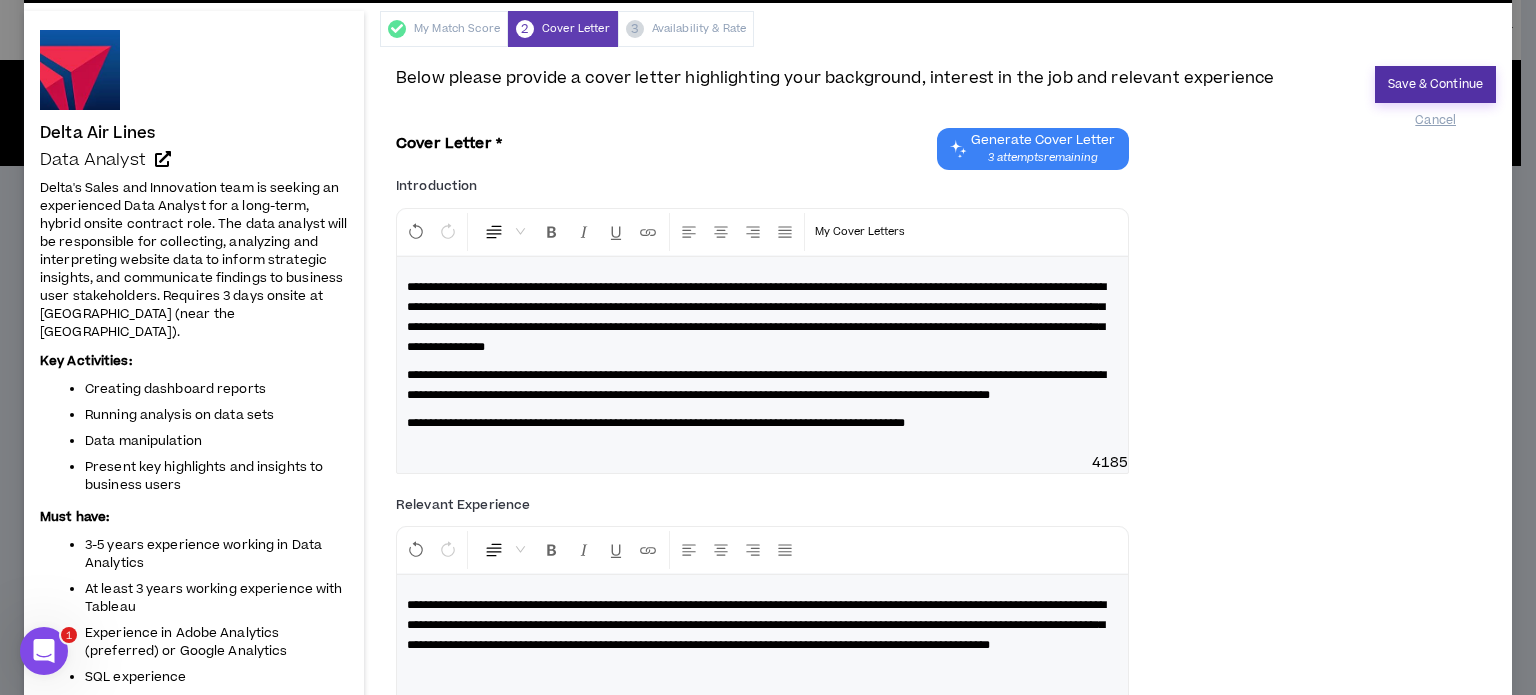 click on "Save & Continue" at bounding box center [1435, 84] 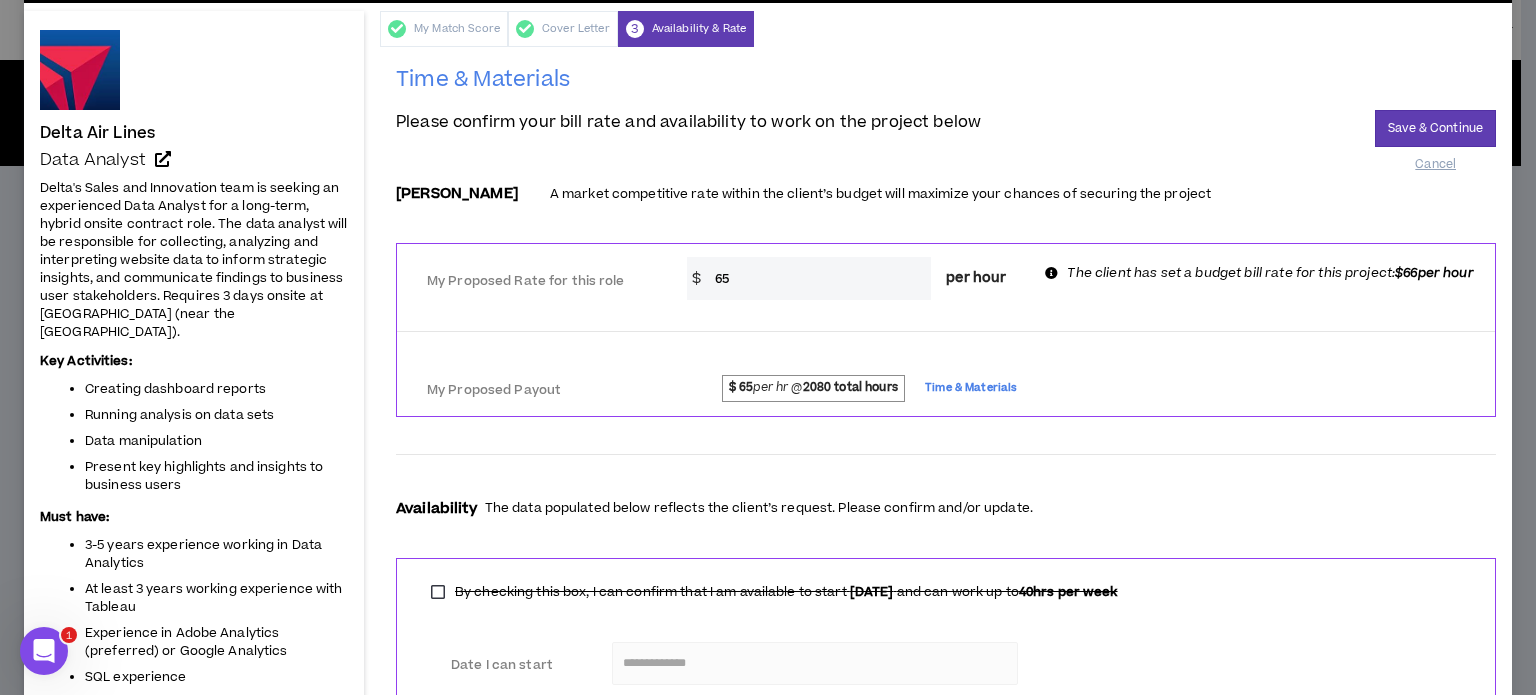 click on "65" at bounding box center [818, 278] 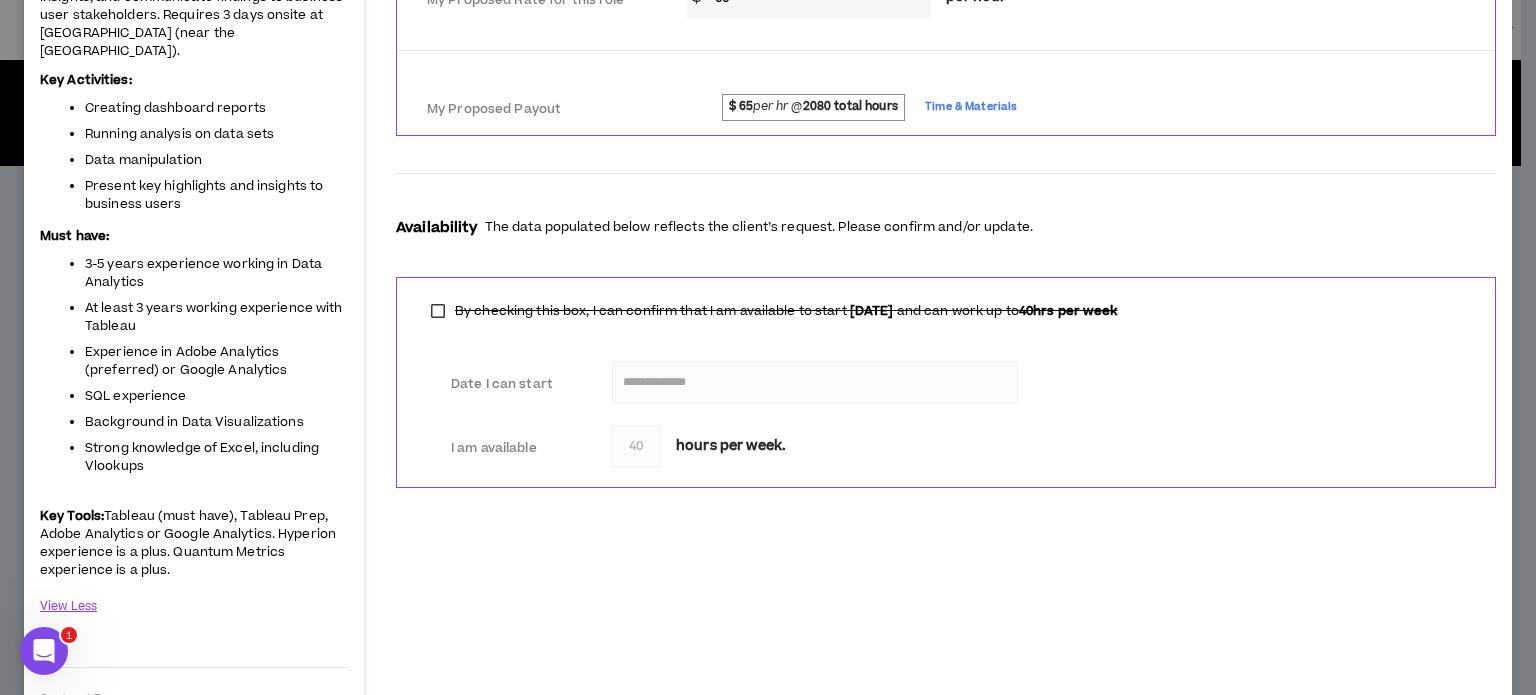 scroll, scrollTop: 350, scrollLeft: 0, axis: vertical 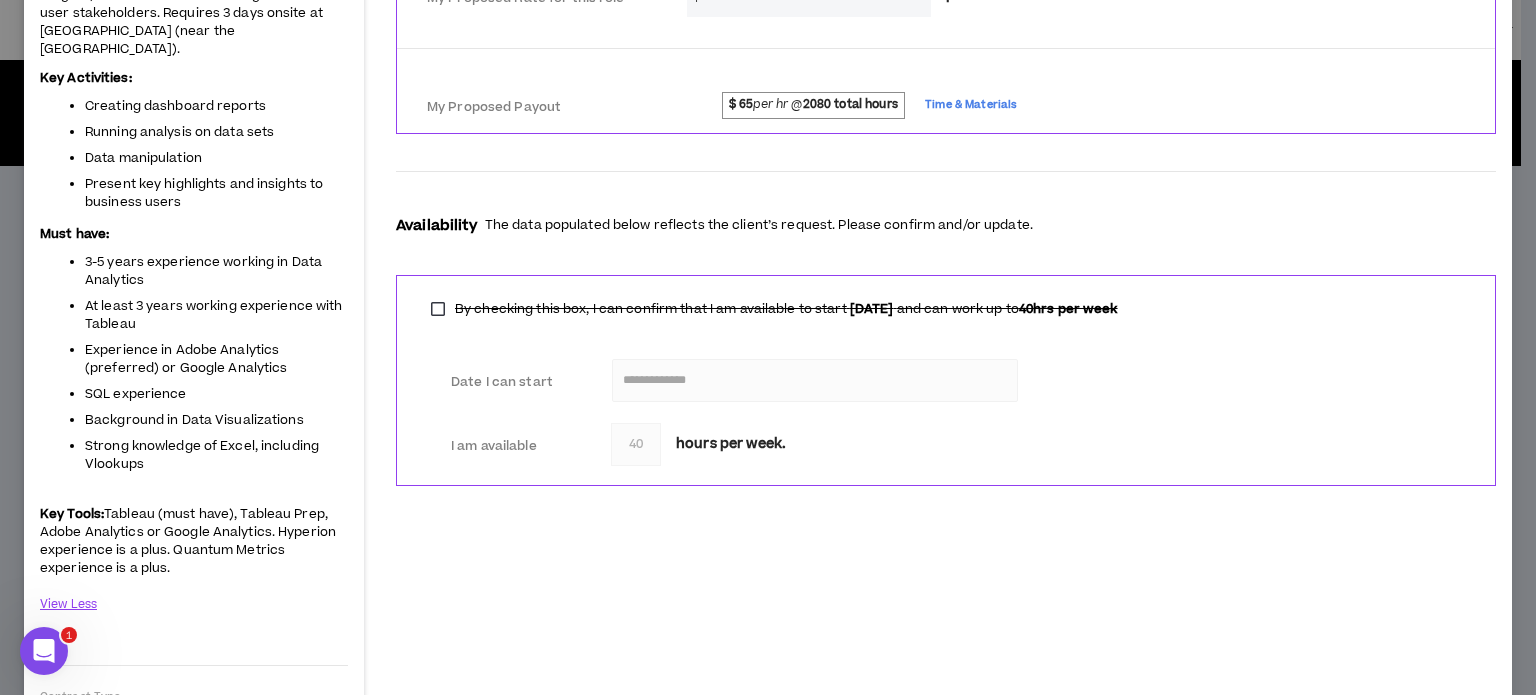 type on "66" 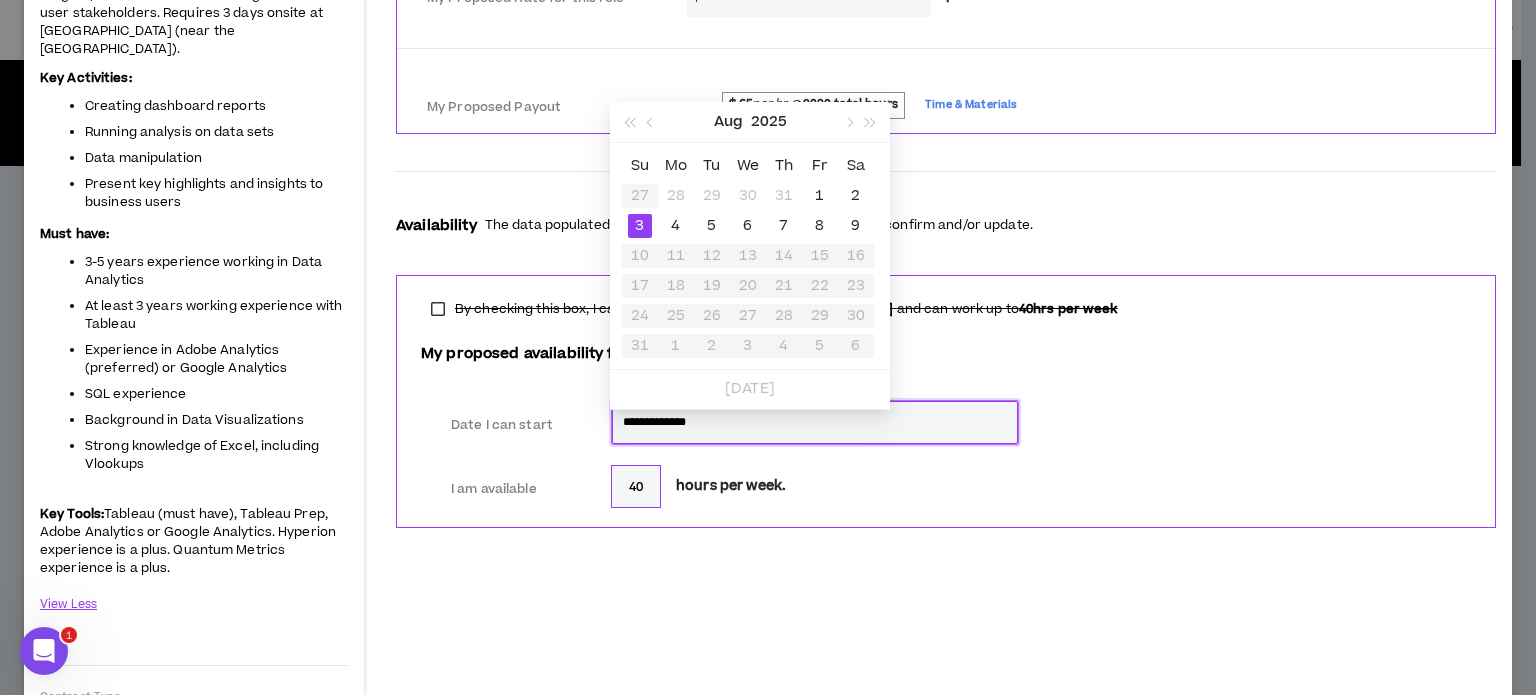 click on "**********" at bounding box center (815, 422) 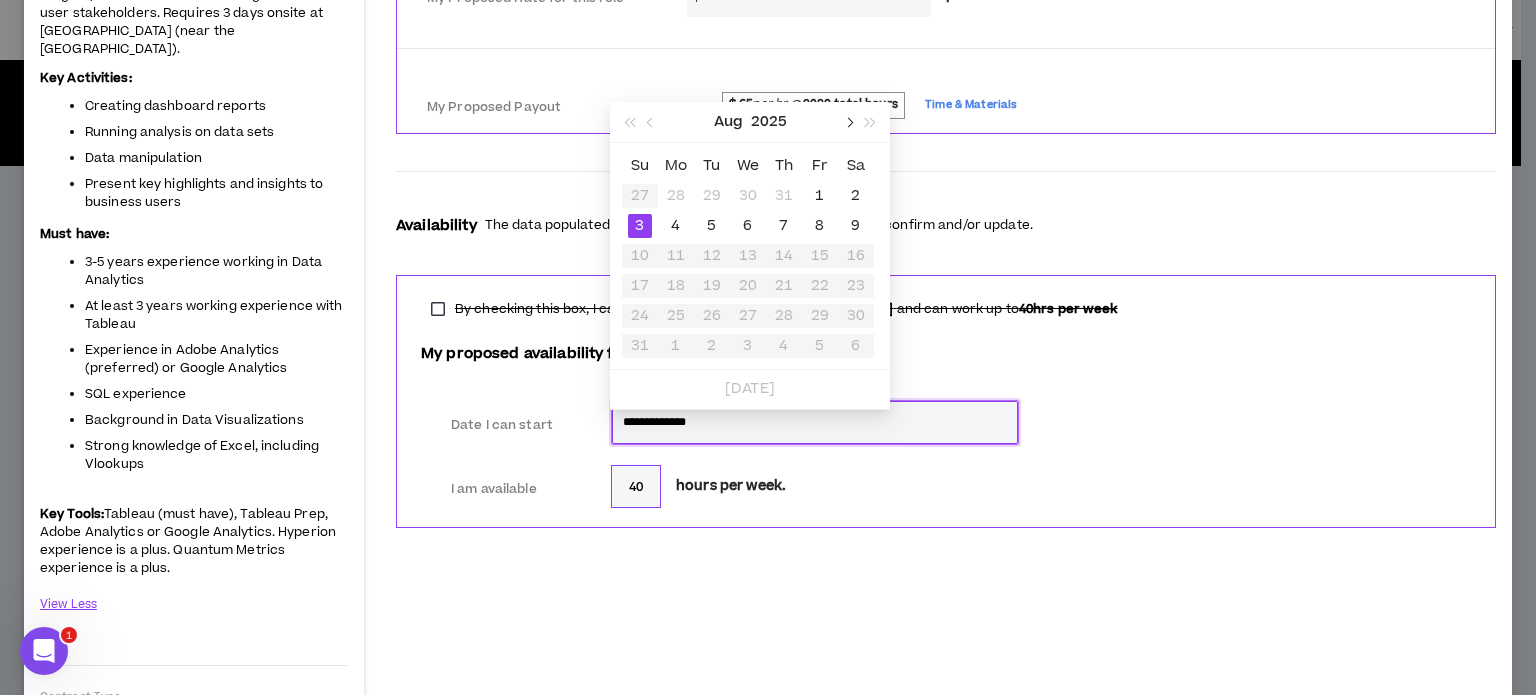 click at bounding box center (848, 122) 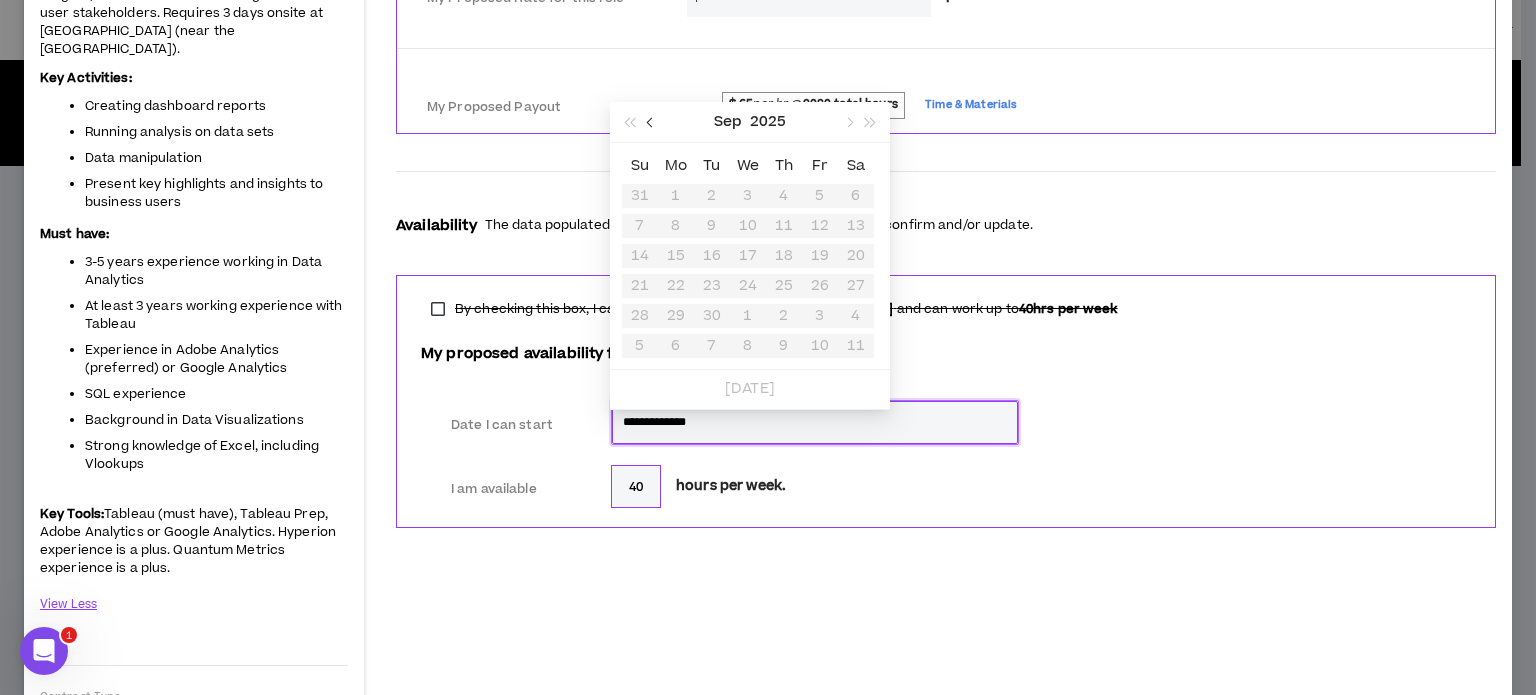 click at bounding box center (651, 122) 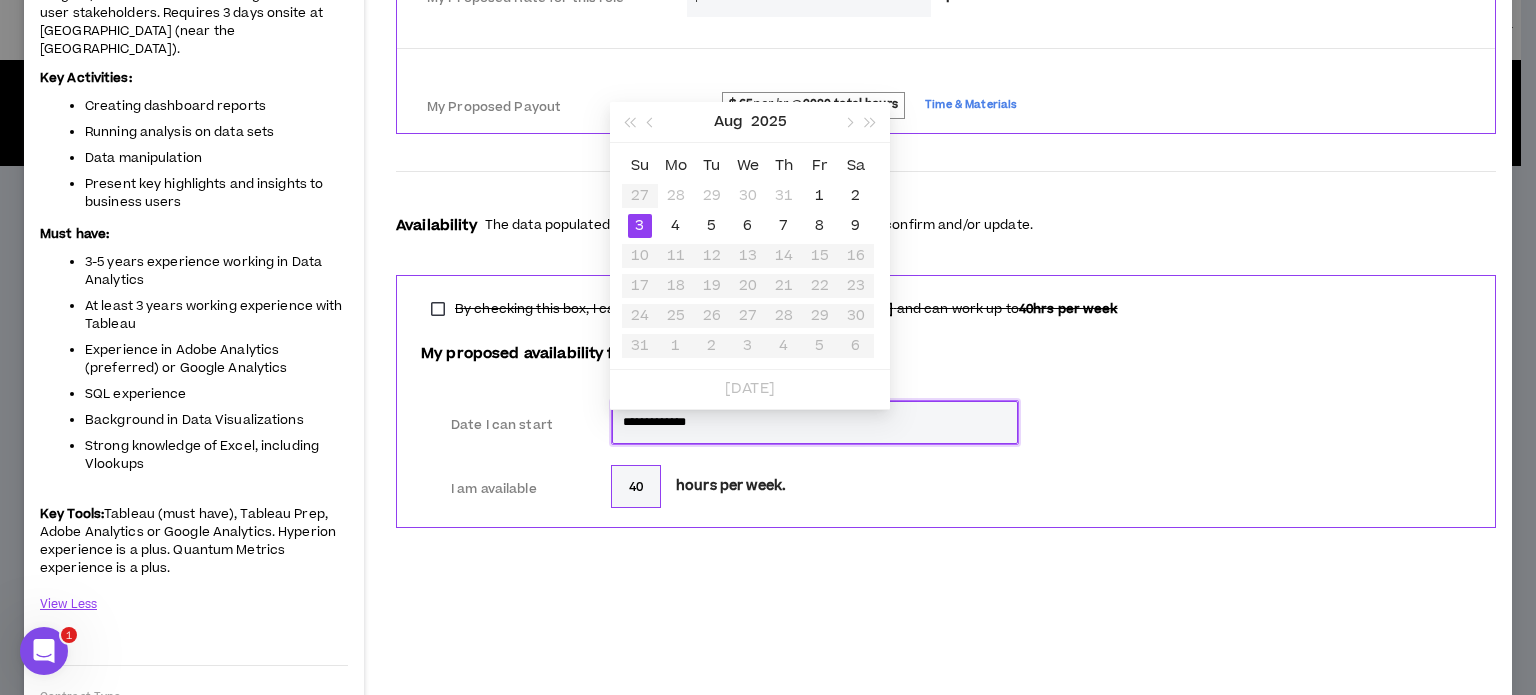 click on "Su Mo Tu We Th Fr Sa 27 28 29 30 31 1 2 3 4 5 6 7 8 9 10 11 12 13 14 15 16 17 18 19 20 21 22 23 24 25 26 27 28 29 30 31 1 2 3 4 5 6" at bounding box center [748, 256] 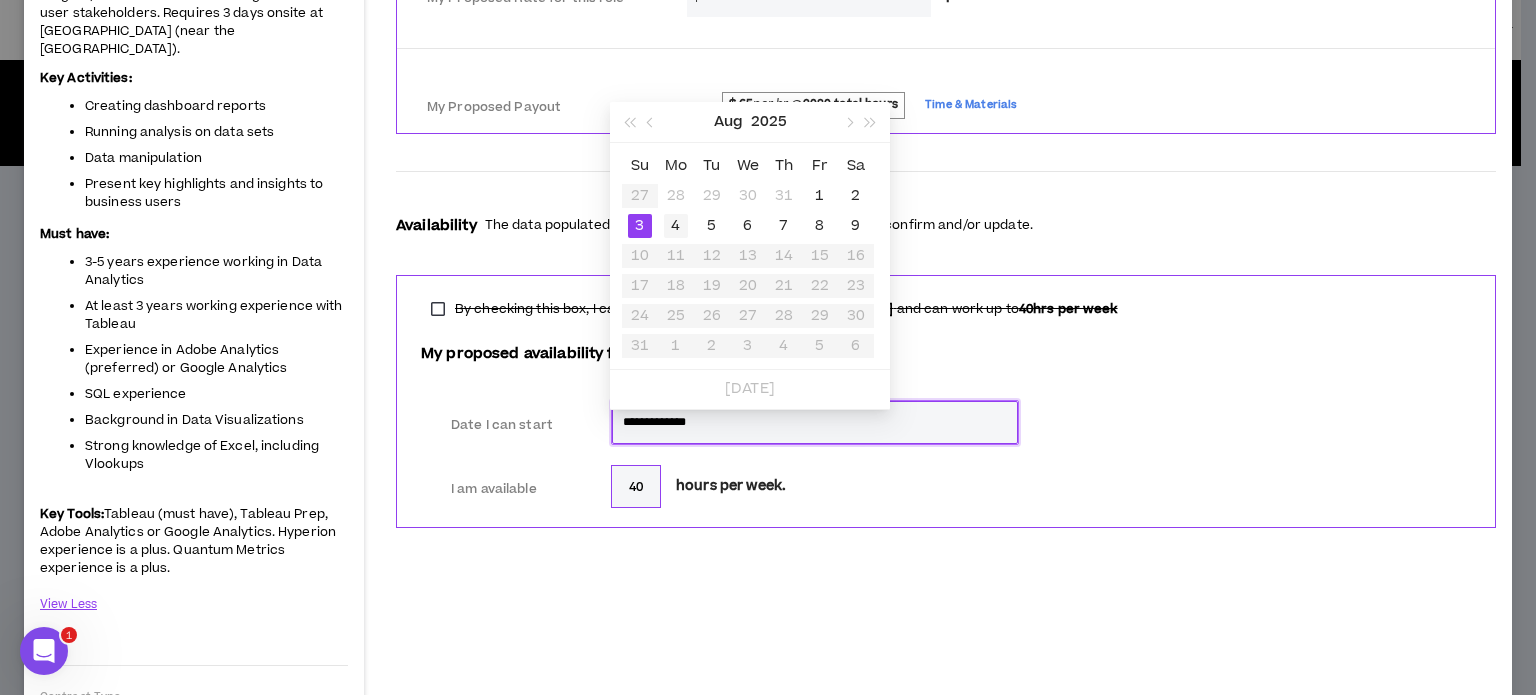type on "**********" 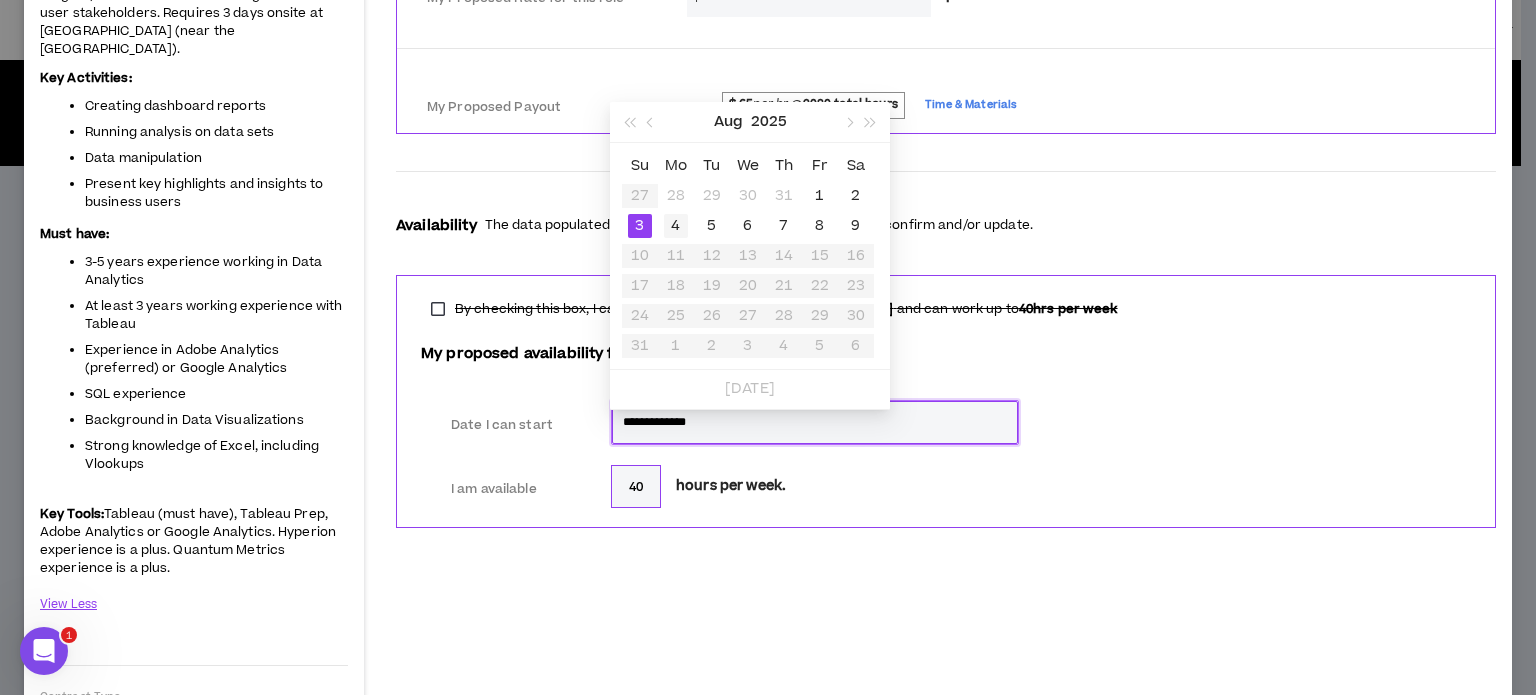 click on "4" at bounding box center [676, 226] 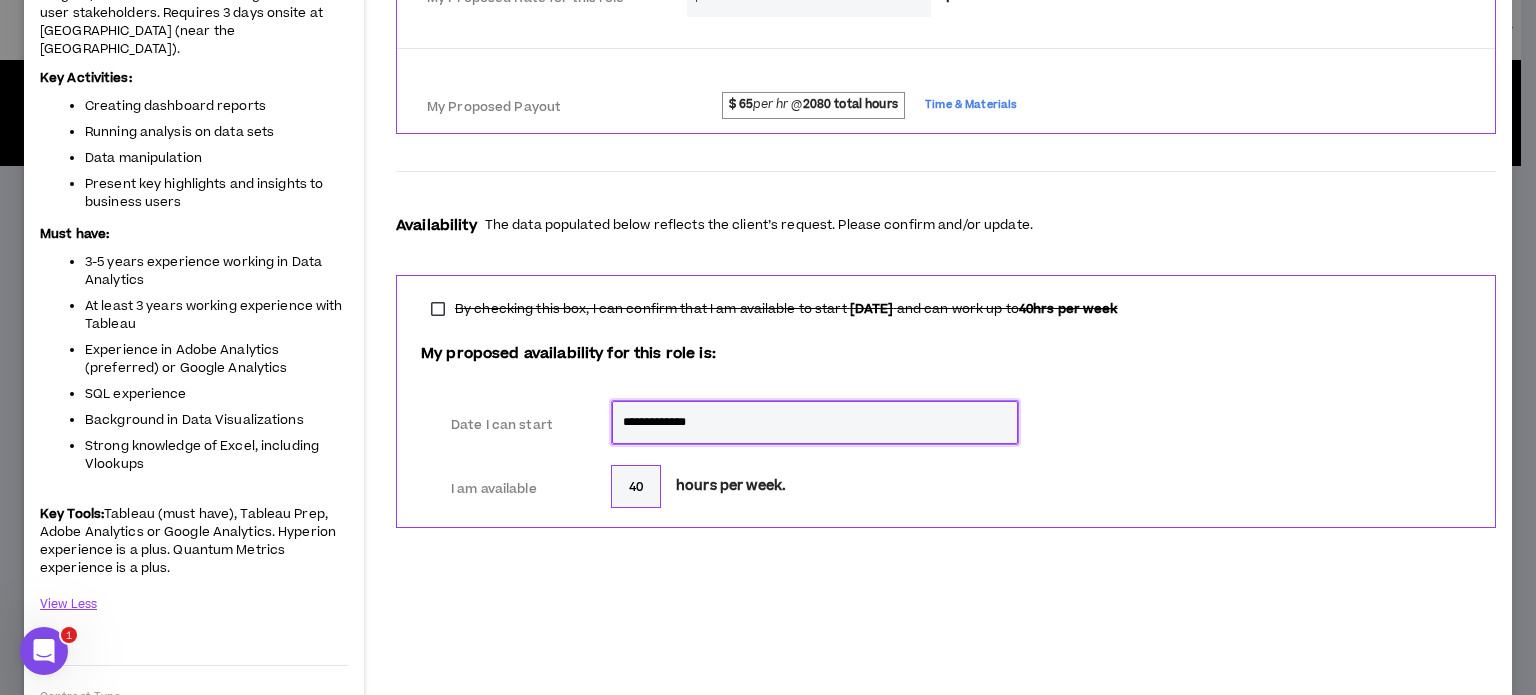click on "**********" at bounding box center [815, 422] 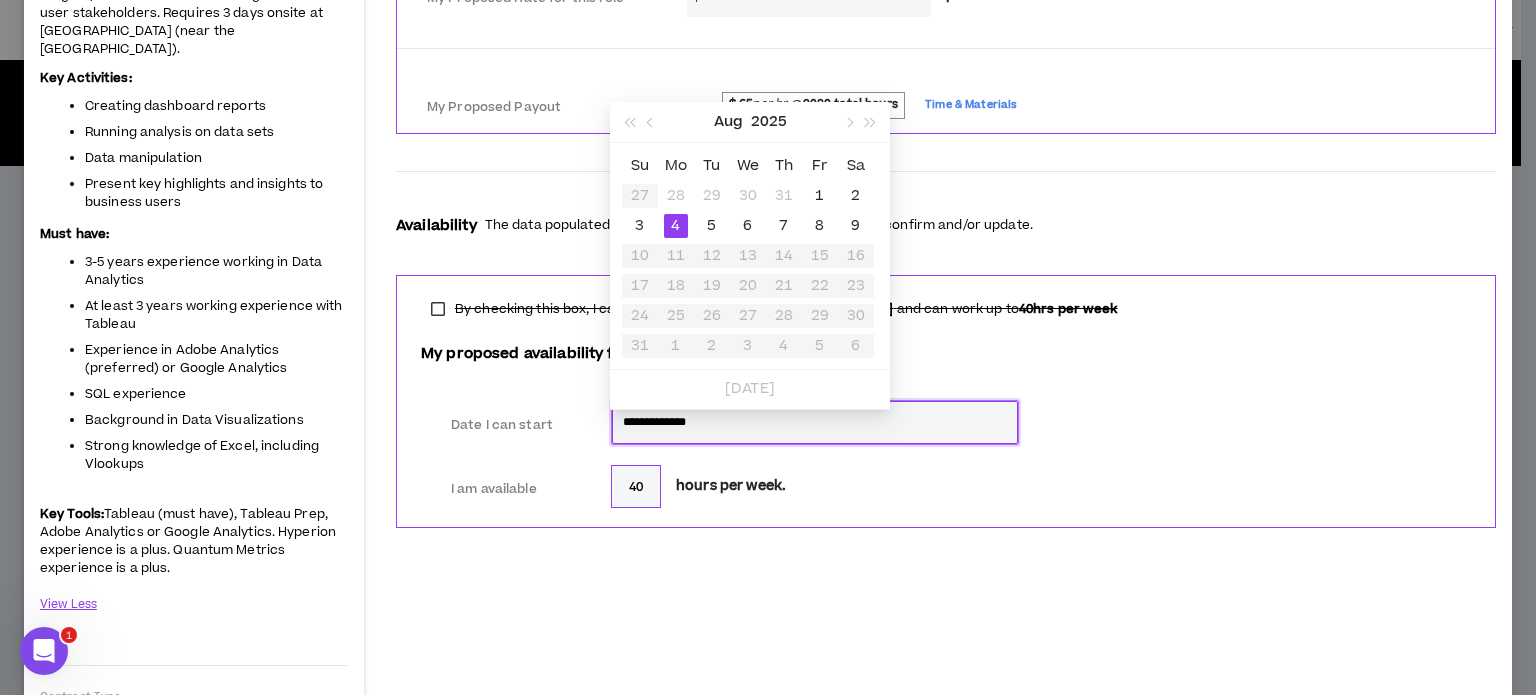 click on "**********" at bounding box center [815, 422] 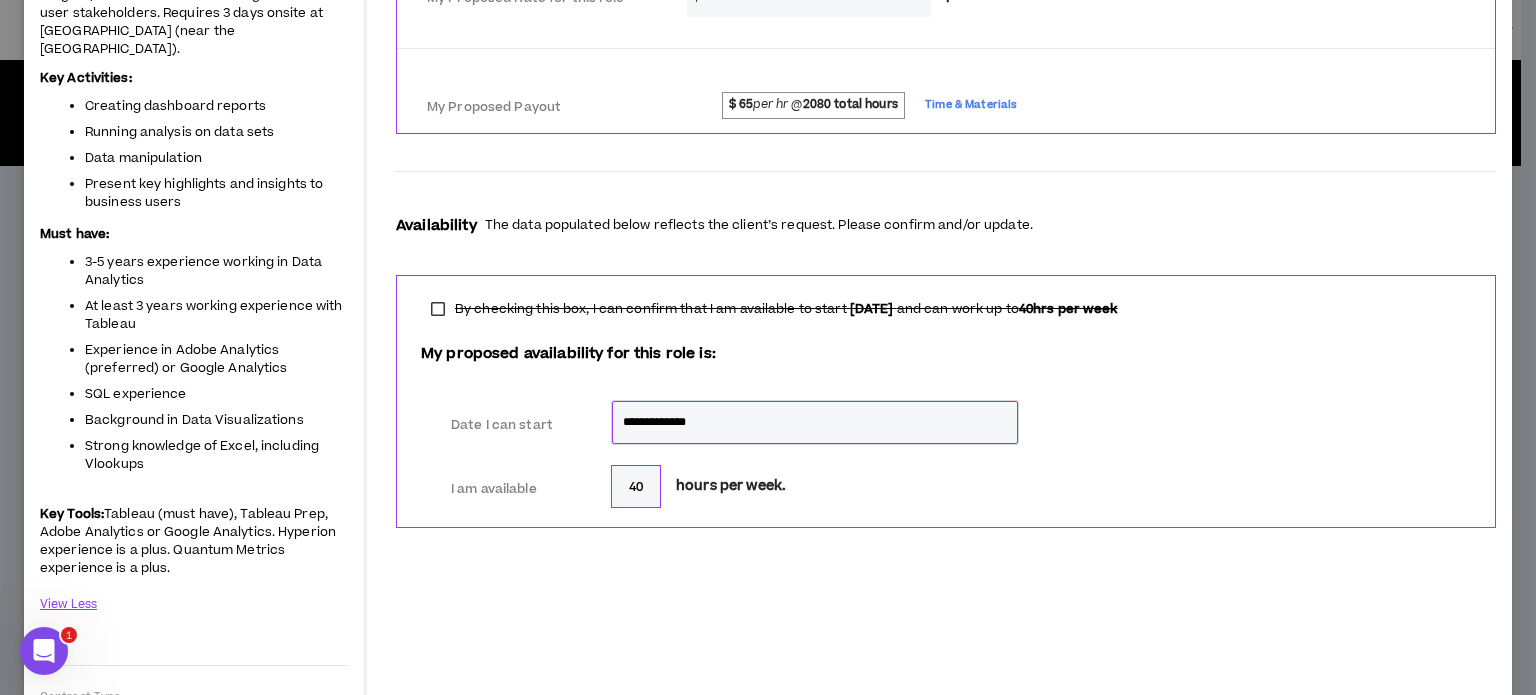 click on "40 hours per week." at bounding box center (815, 486) 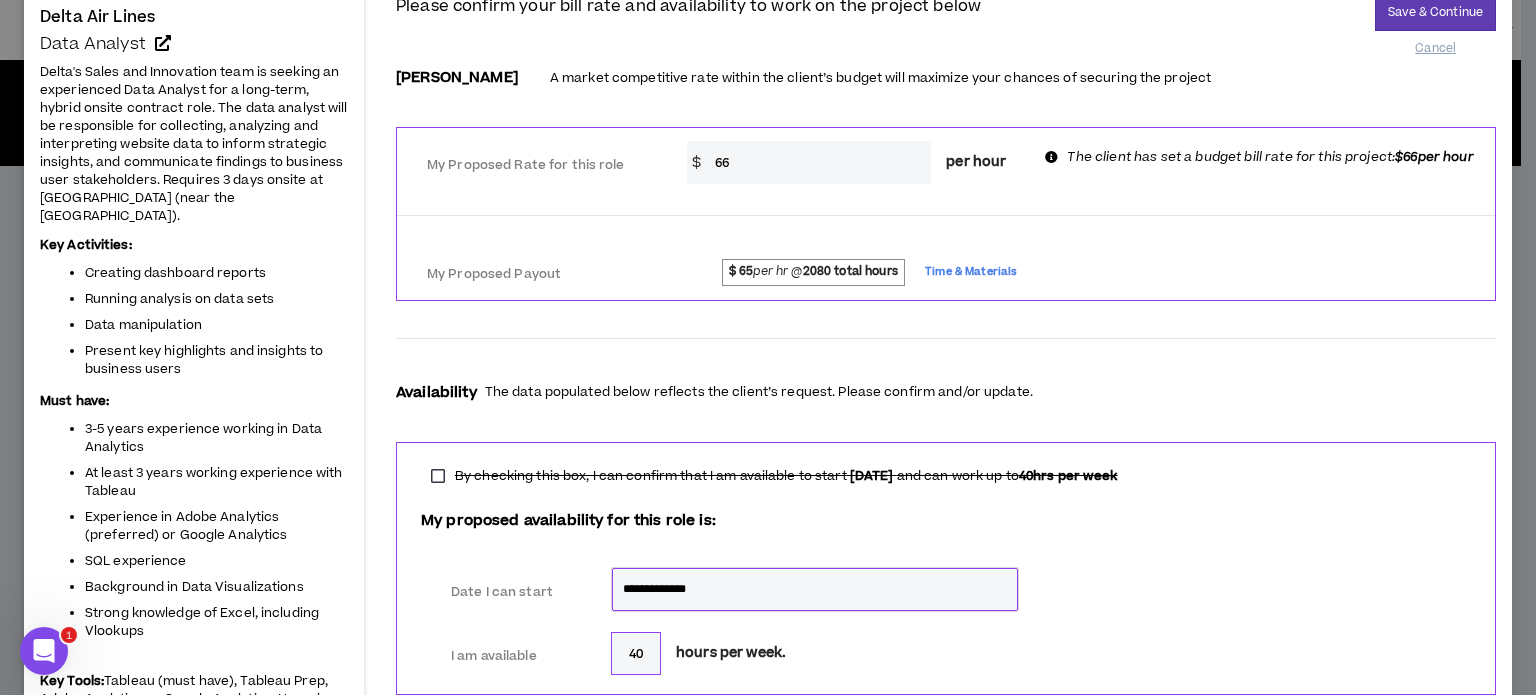 scroll, scrollTop: 182, scrollLeft: 0, axis: vertical 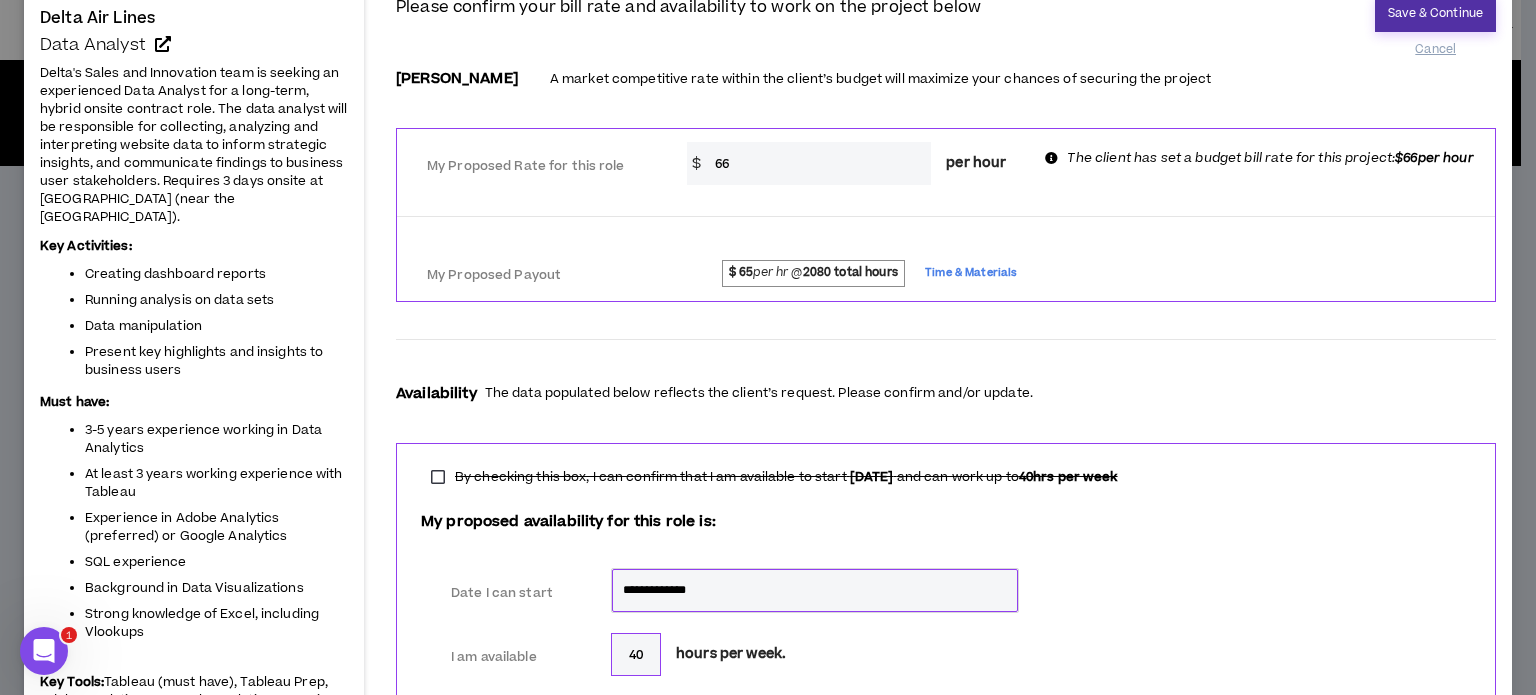 click on "Save & Continue" at bounding box center (1435, 13) 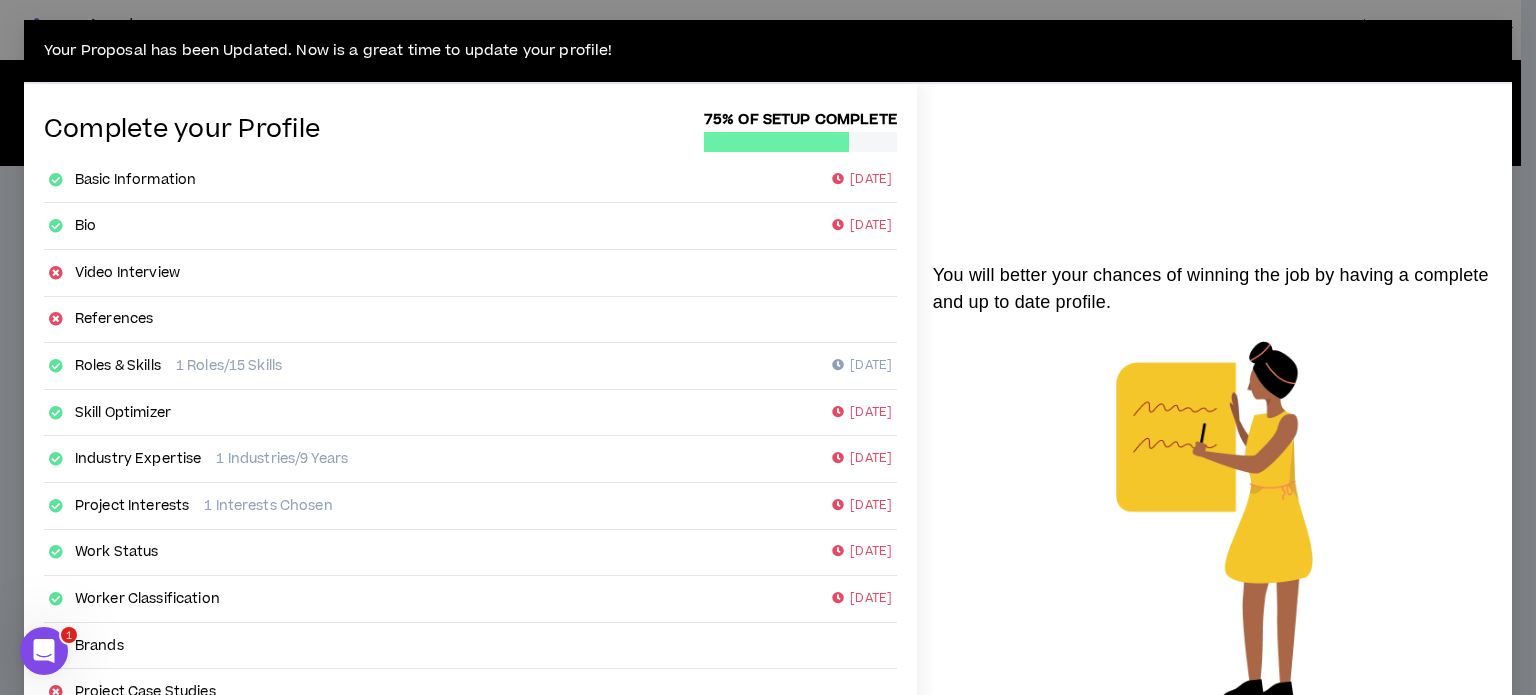 click on "You will better your chances of winning the job by having a complete and up to date profile." at bounding box center [1214, 289] 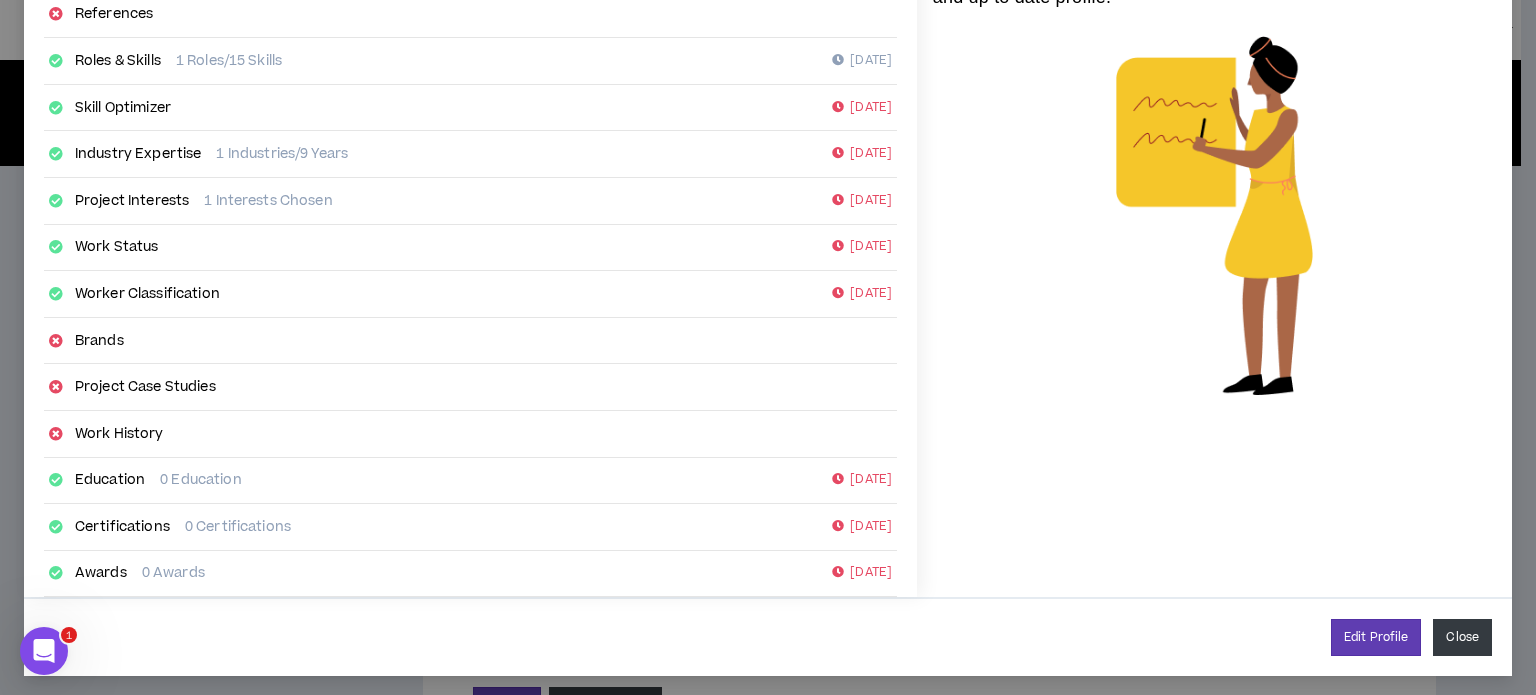 click on "Close" at bounding box center (1462, 637) 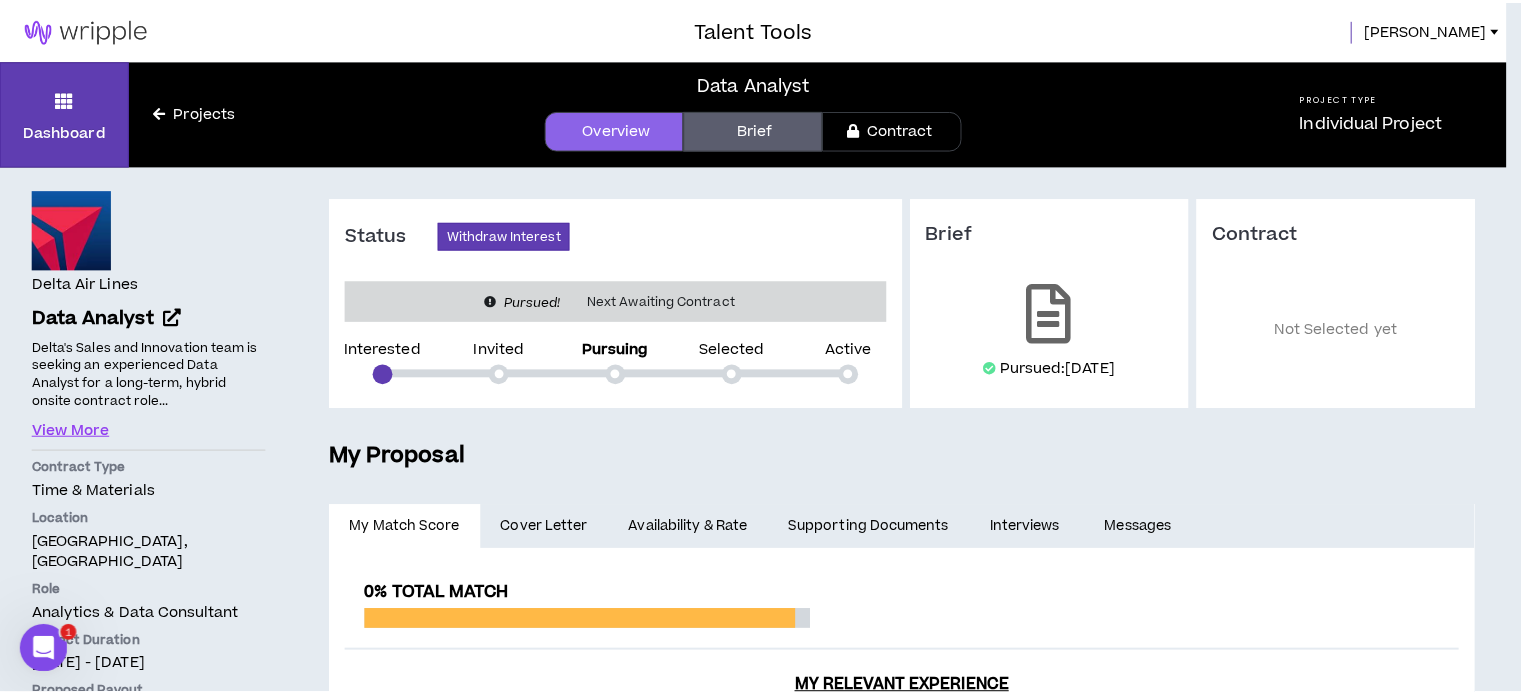 scroll, scrollTop: 285, scrollLeft: 0, axis: vertical 